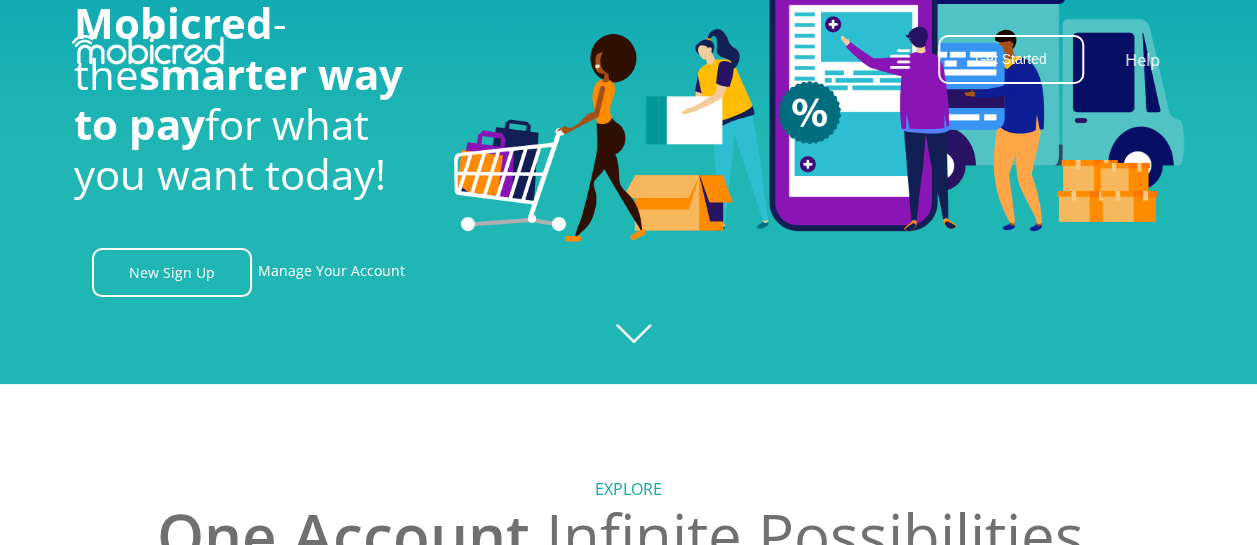 scroll, scrollTop: 300, scrollLeft: 0, axis: vertical 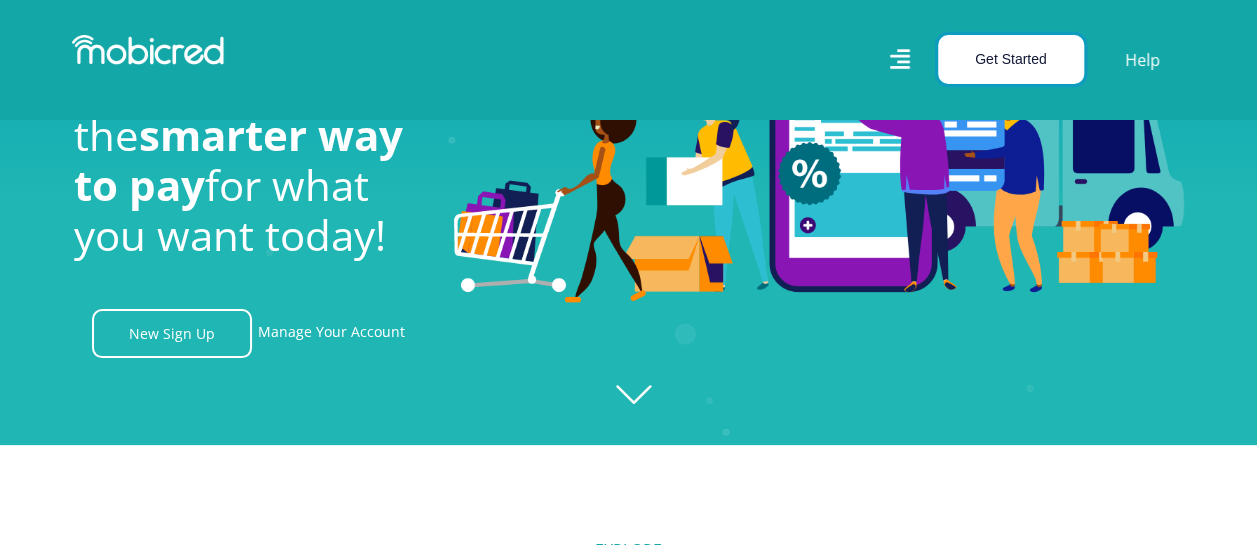 click on "Get Started" at bounding box center [1011, 59] 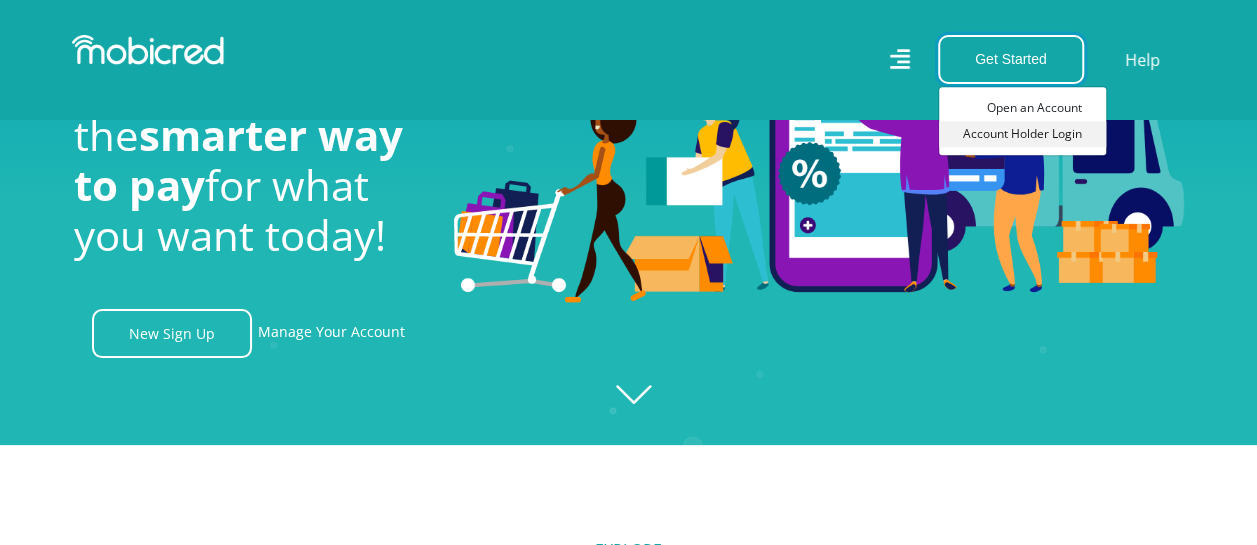 scroll, scrollTop: 0, scrollLeft: 2565, axis: horizontal 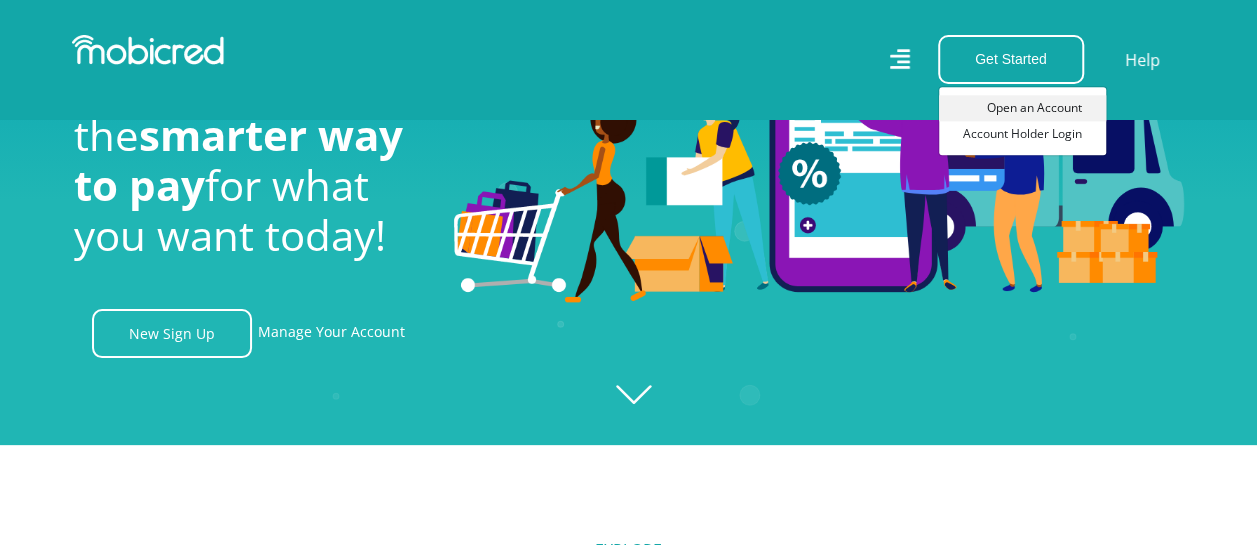 click on "Open an Account" at bounding box center [1022, 108] 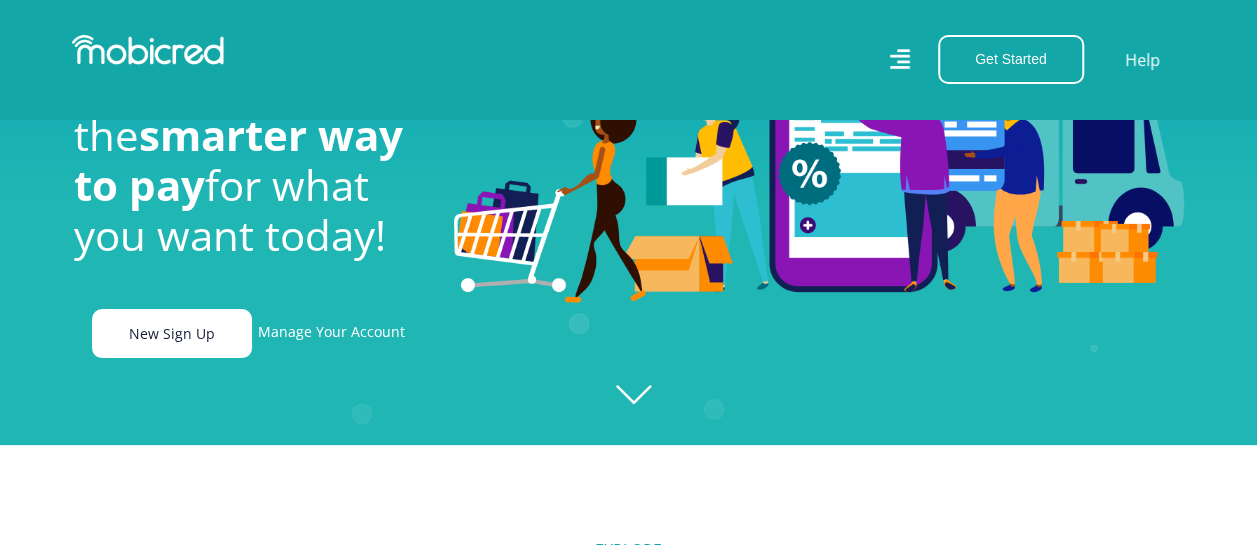 scroll, scrollTop: 0, scrollLeft: 4560, axis: horizontal 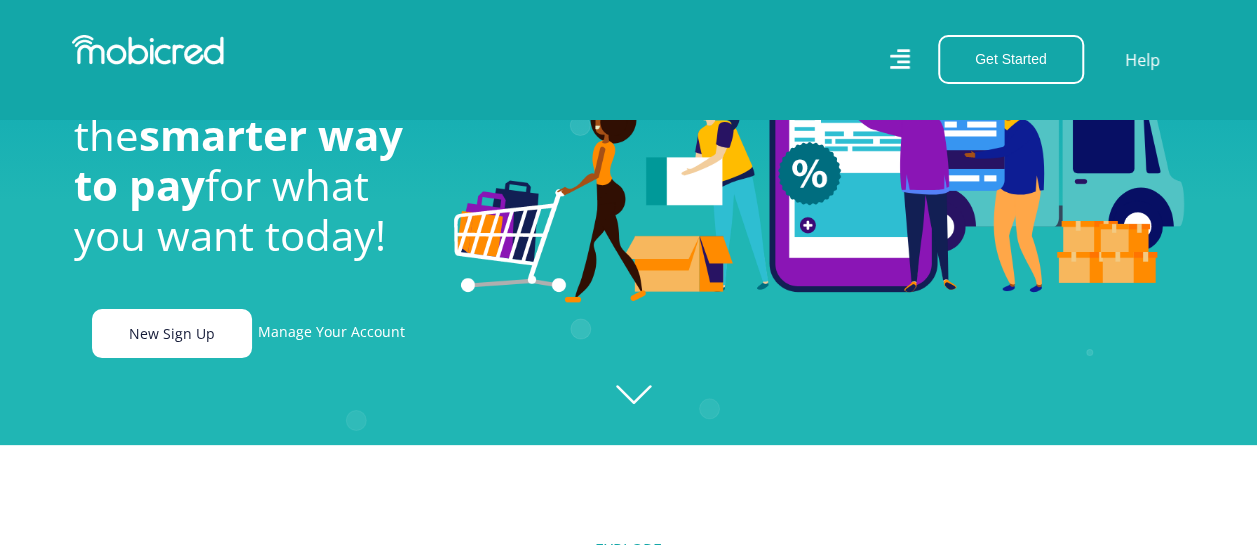 click on "New Sign Up" at bounding box center (172, 333) 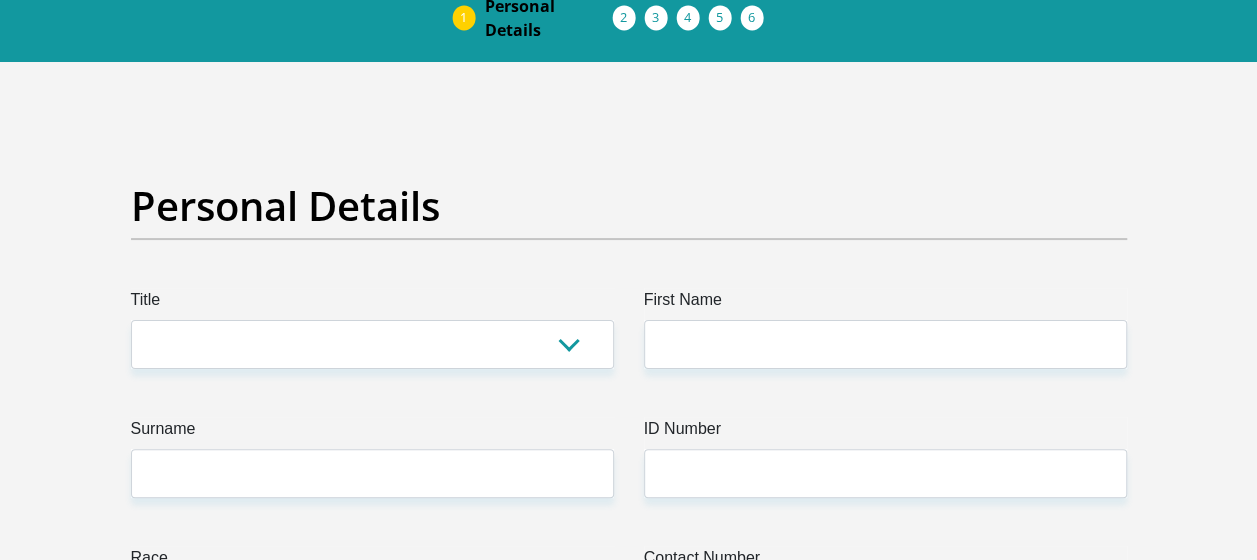 scroll, scrollTop: 0, scrollLeft: 0, axis: both 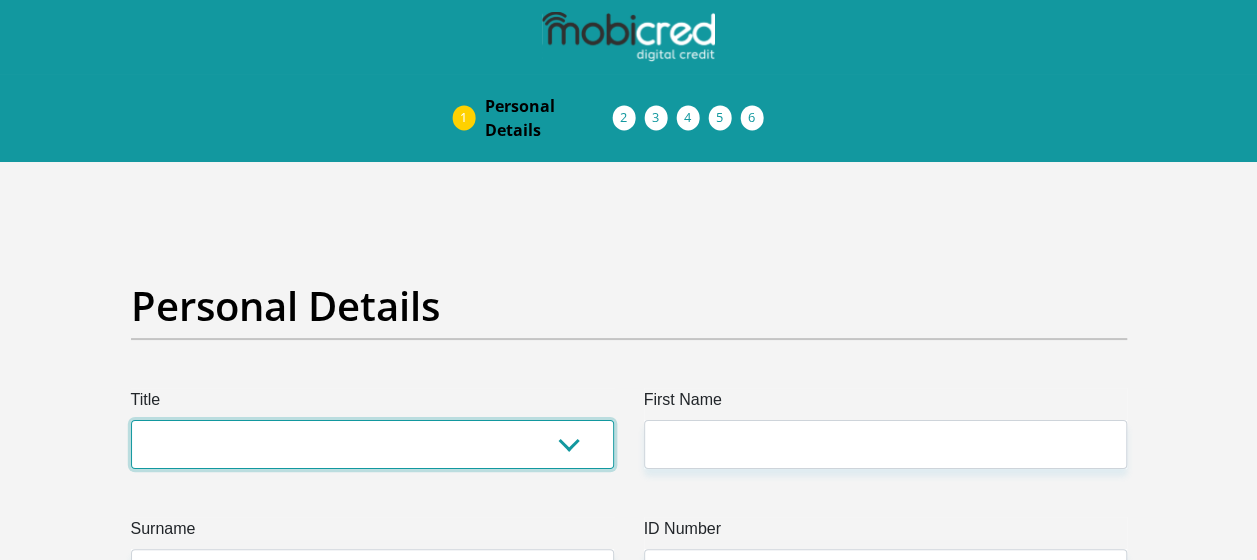 click on "Mr
Ms
Mrs
Dr
Other" at bounding box center [372, 444] 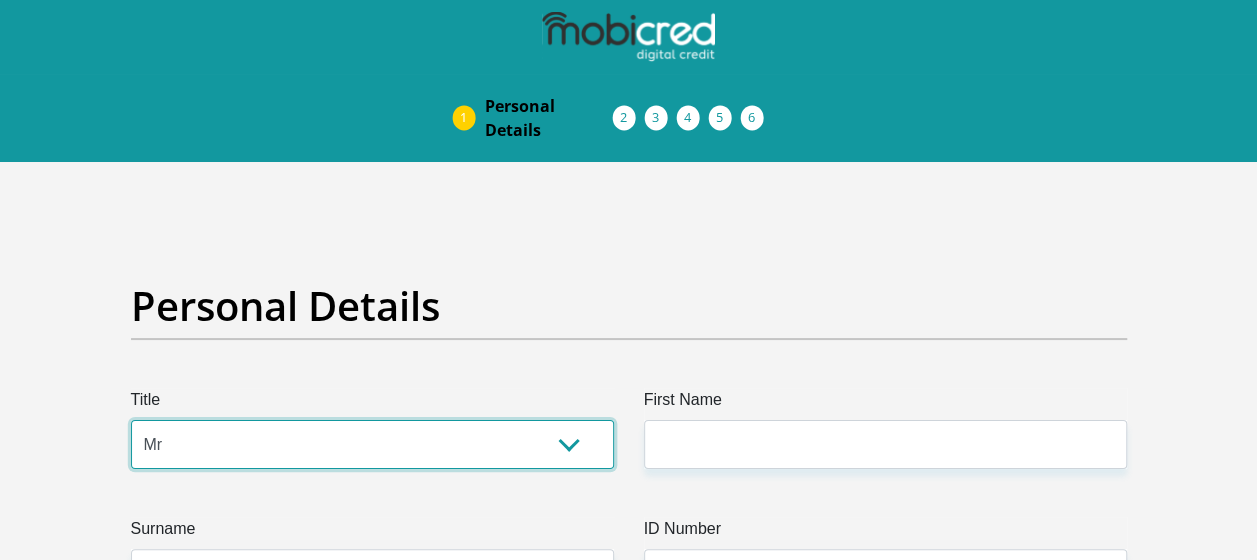 click on "Mr
Ms
Mrs
Dr
Other" at bounding box center [372, 444] 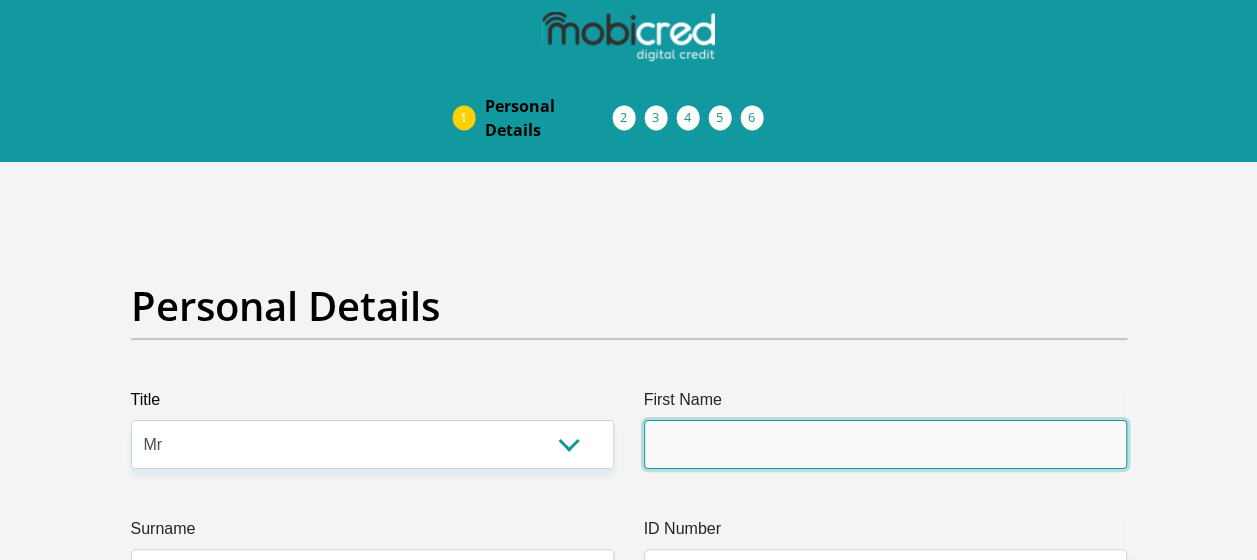 click on "First Name" at bounding box center [885, 444] 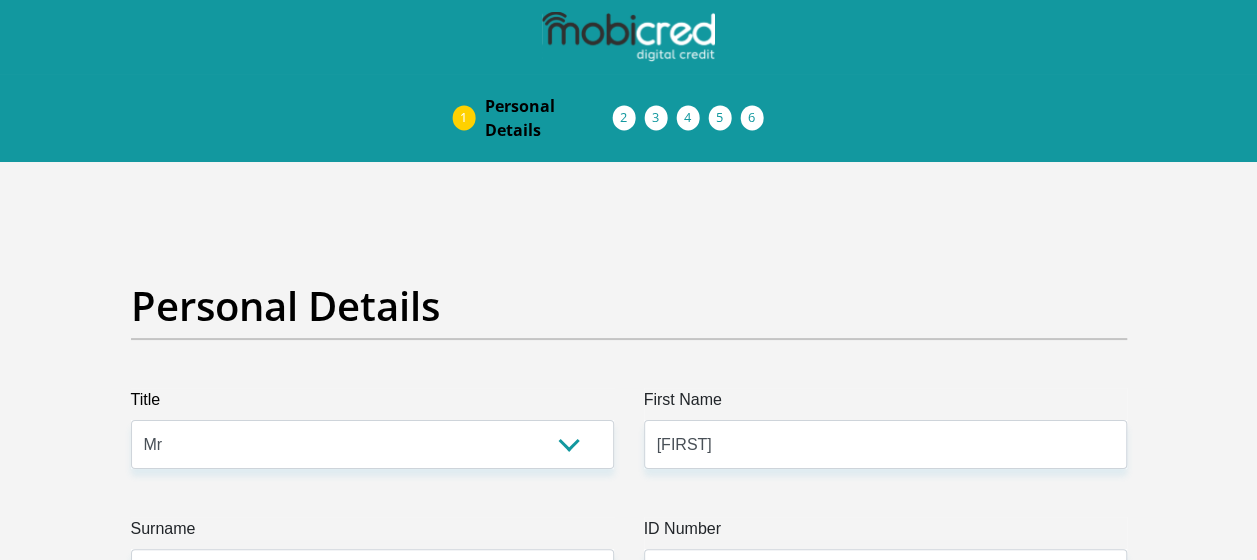 type on "ELVIS" 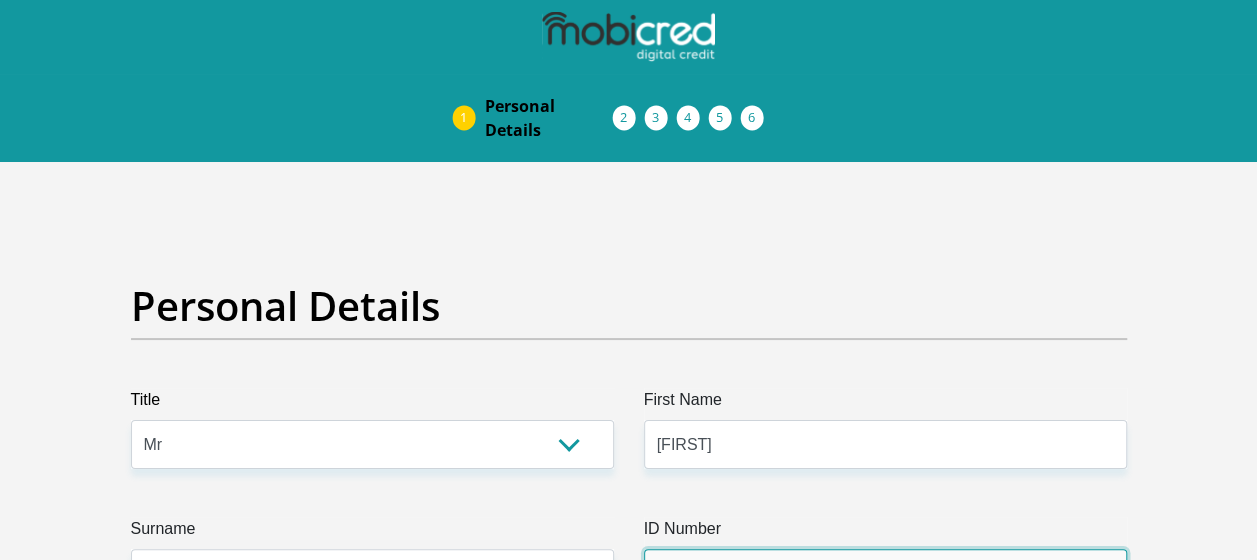 type on "[ID_NUMBER]" 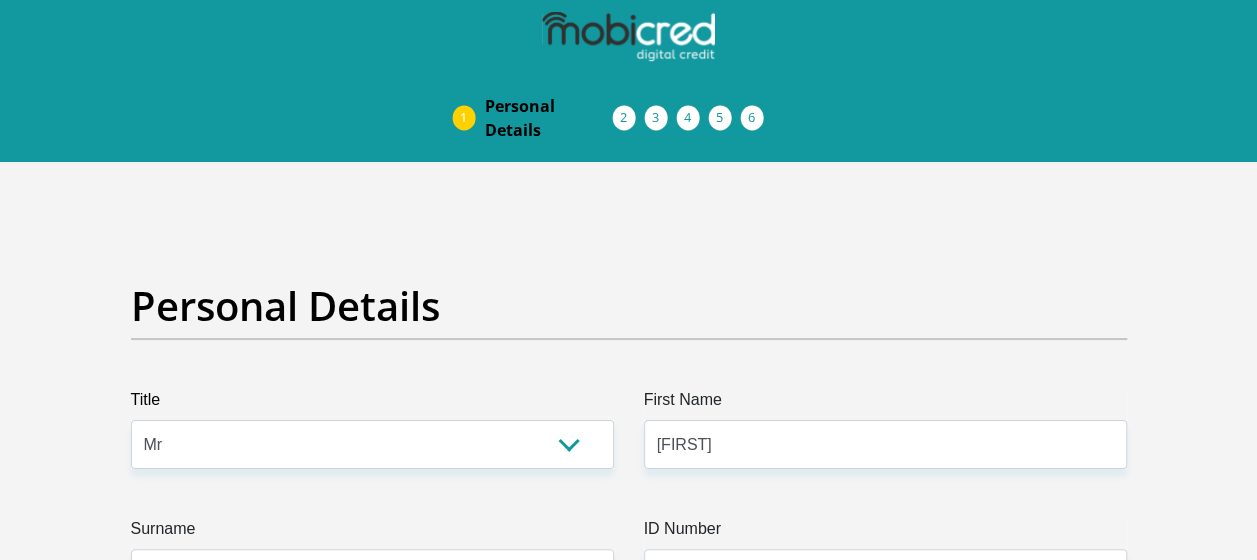 type on "[PHONE]" 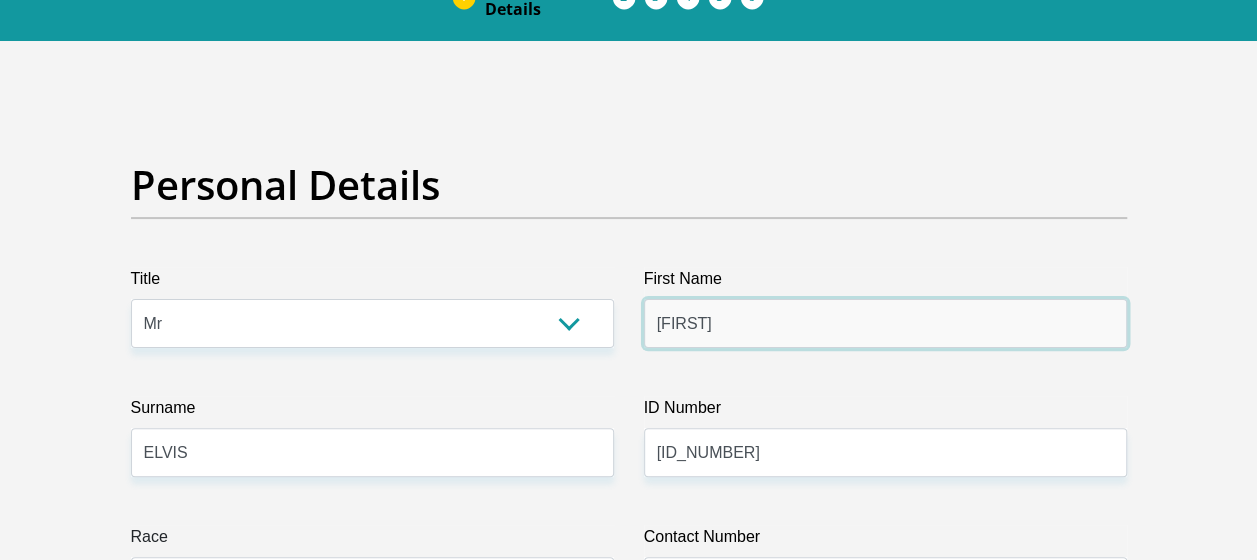 scroll, scrollTop: 300, scrollLeft: 0, axis: vertical 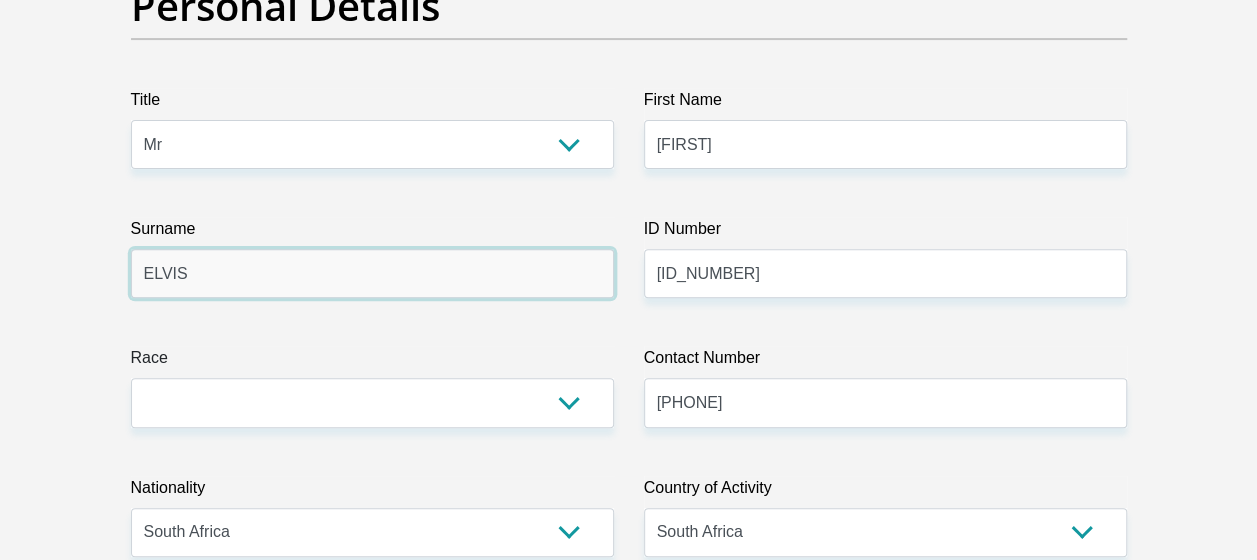 drag, startPoint x: 202, startPoint y: 275, endPoint x: 120, endPoint y: 270, distance: 82.1523 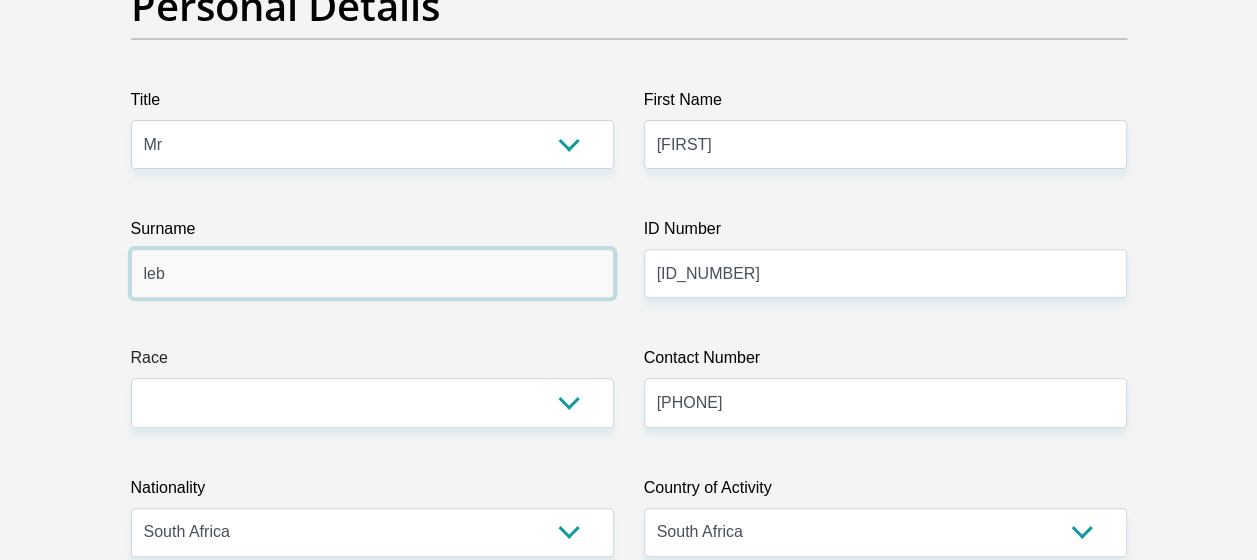 type on "[LAST]" 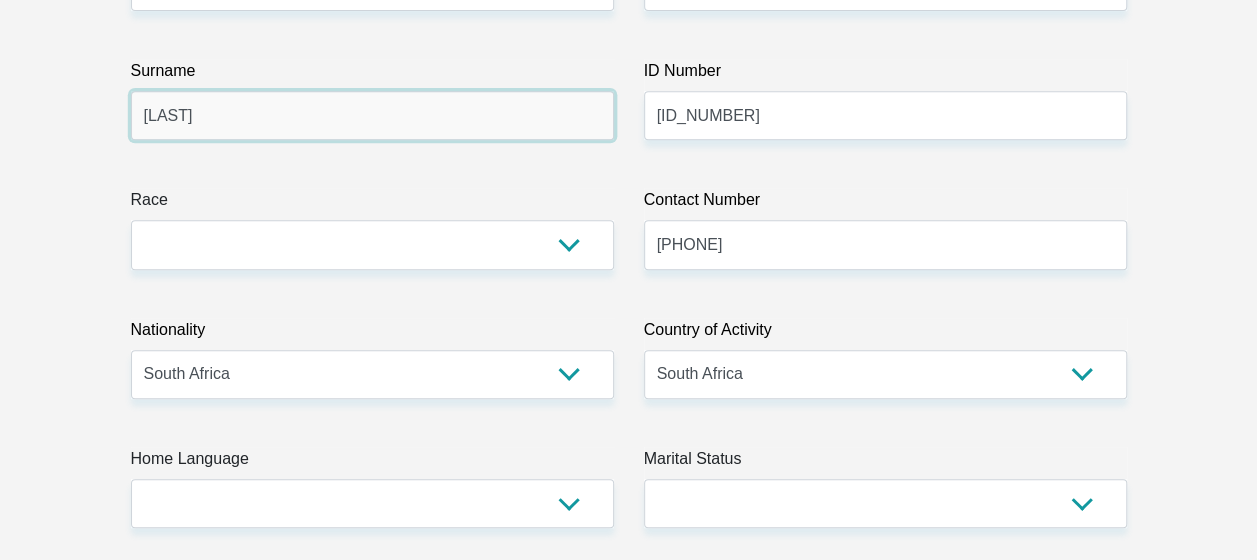scroll, scrollTop: 500, scrollLeft: 0, axis: vertical 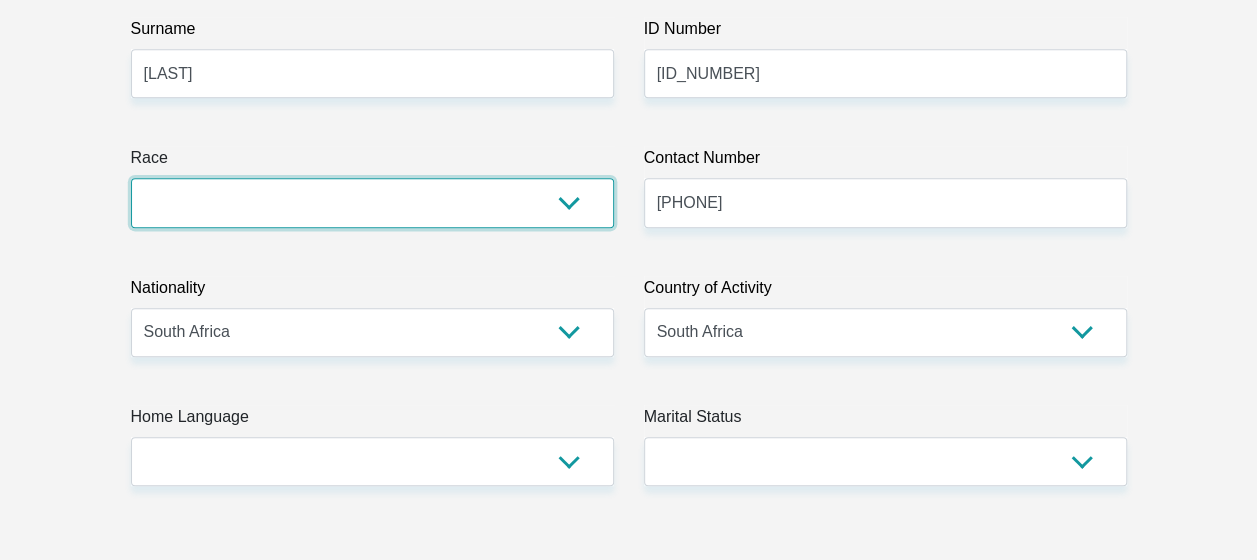 click on "Black
Coloured
Indian
White
Other" at bounding box center [372, 202] 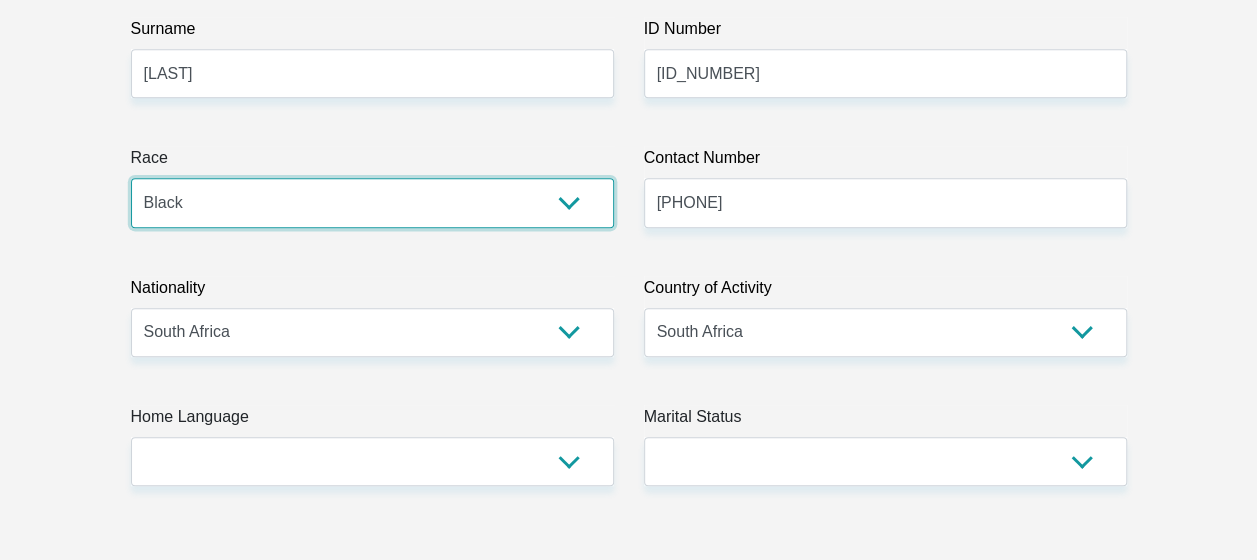 click on "Black
Coloured
Indian
White
Other" at bounding box center [372, 202] 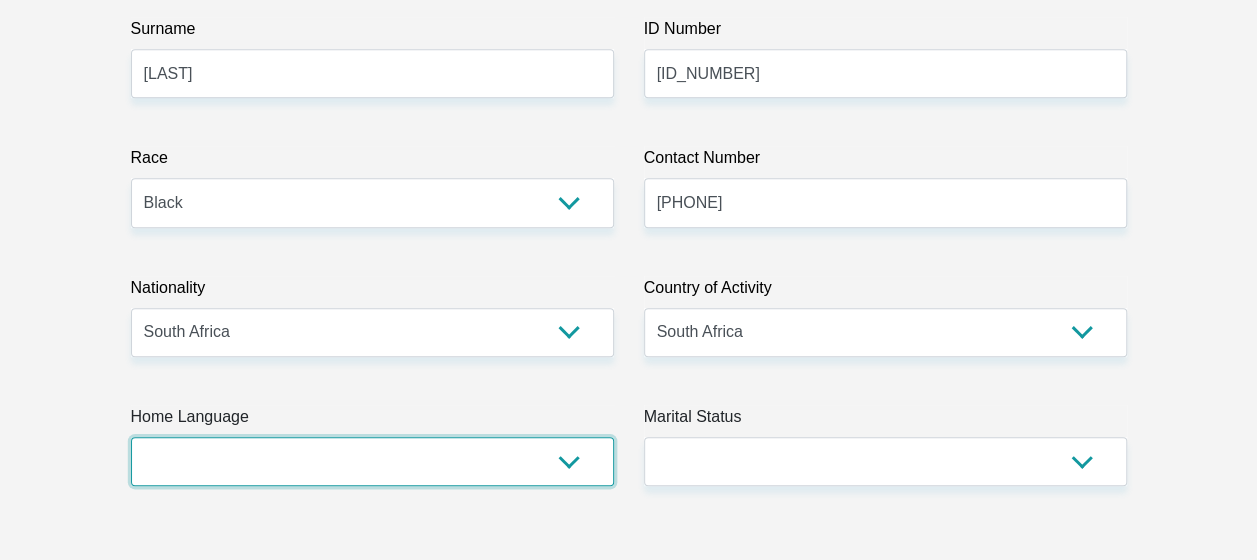 click on "Afrikaans
English
Sepedi
South Ndebele
Southern Sotho
Swati
Tsonga
Tswana
Venda
Xhosa
Zulu
Other" at bounding box center [372, 461] 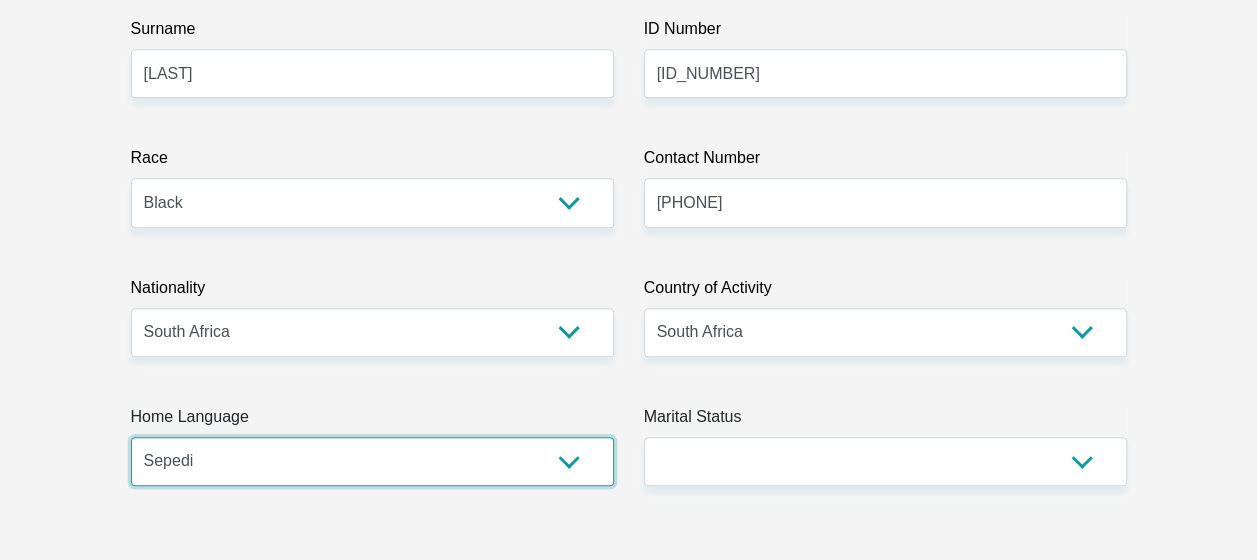 click on "Afrikaans
English
Sepedi
South Ndebele
Southern Sotho
Swati
Tsonga
Tswana
Venda
Xhosa
Zulu
Other" at bounding box center (372, 461) 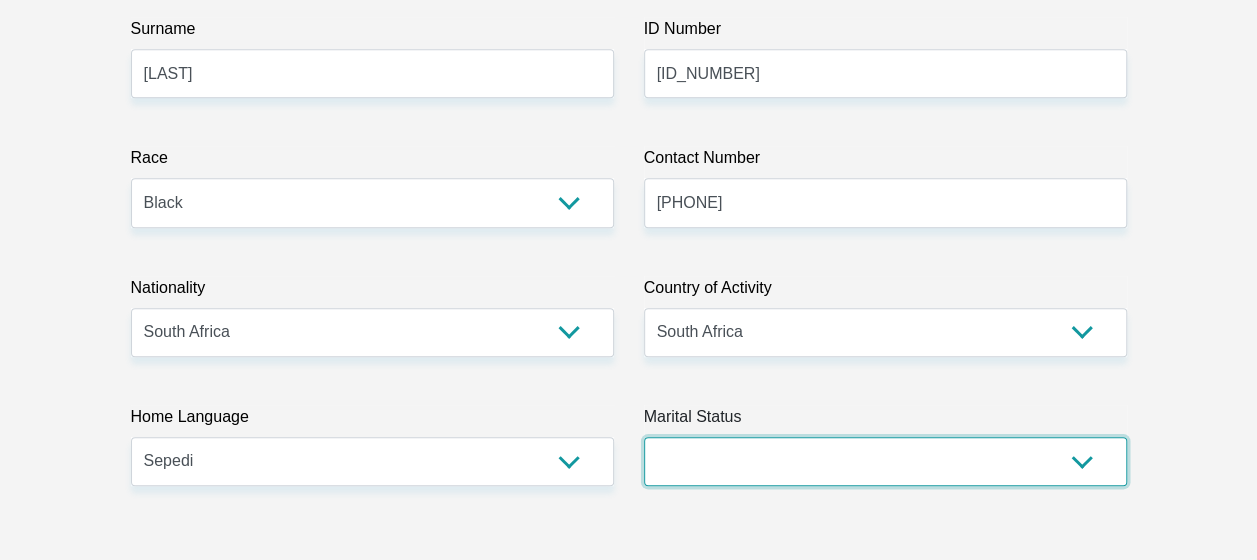 click on "Married ANC
Single
Divorced
Widowed
Married COP or Customary Law" at bounding box center [885, 461] 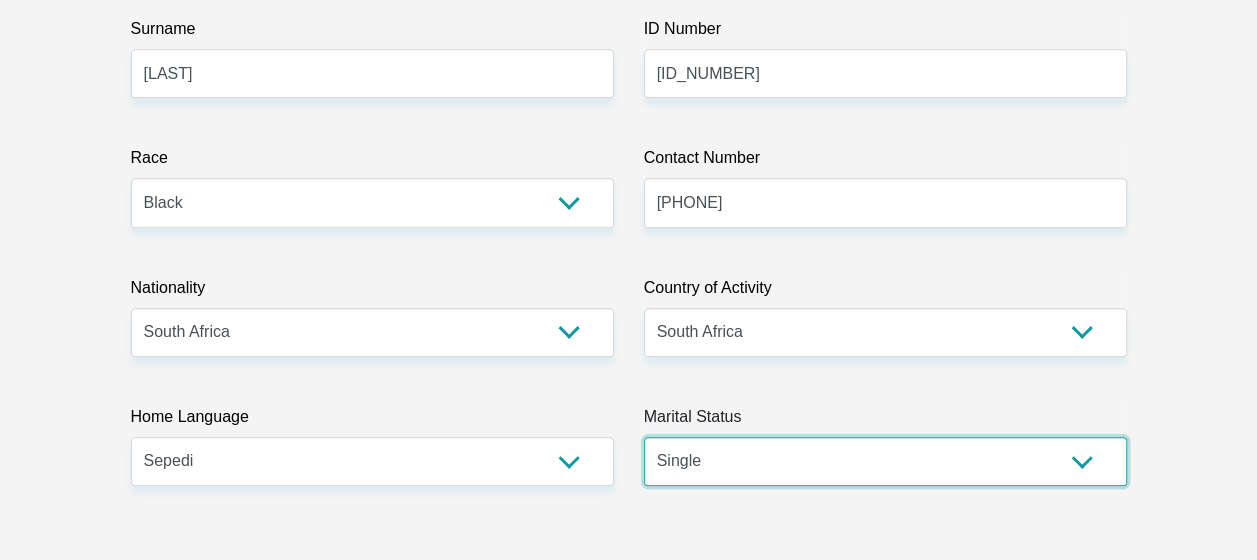 click on "Married ANC
Single
Divorced
Widowed
Married COP or Customary Law" at bounding box center (885, 461) 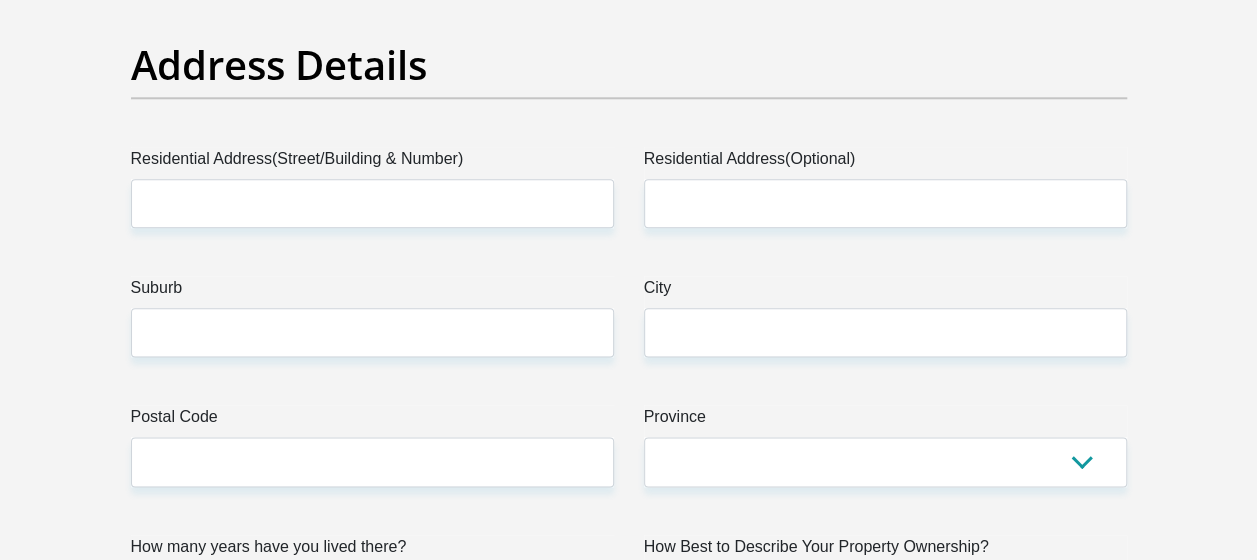 scroll, scrollTop: 1100, scrollLeft: 0, axis: vertical 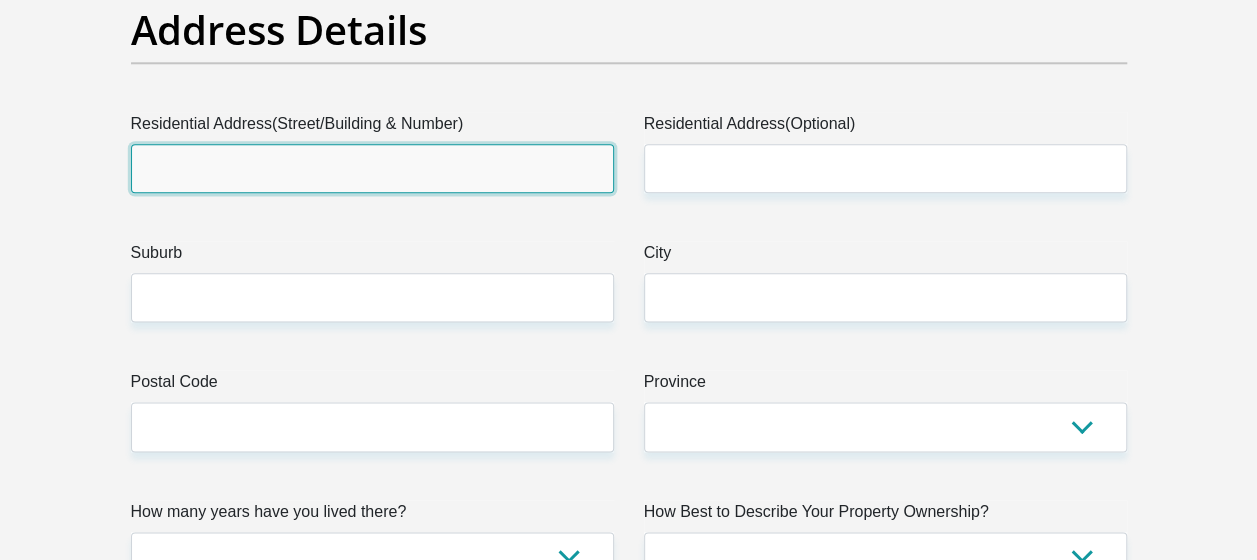 click on "Residential Address(Street/Building & Number)" at bounding box center [372, 168] 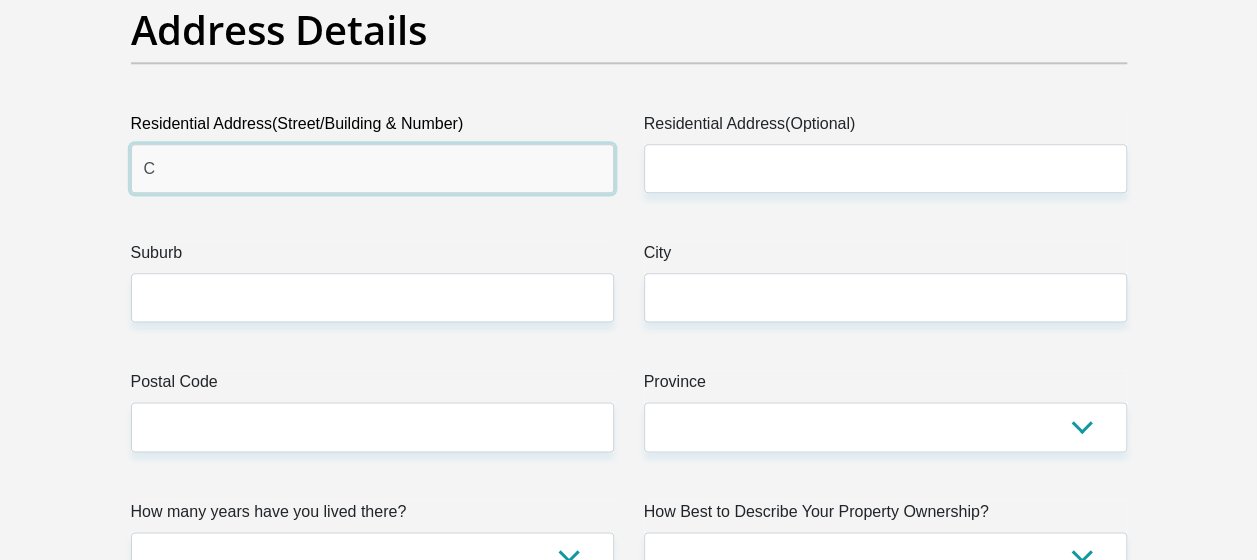 type on "[STREET_NAME] [ESTATE_NAME] [VILLAGE_NAME]" 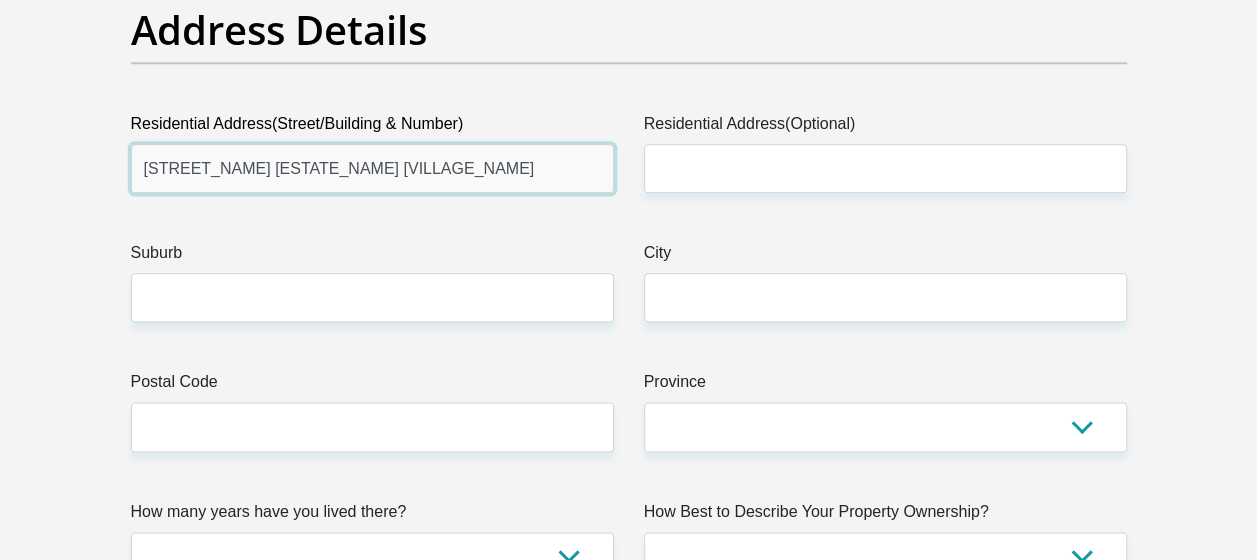 type on "Unit 76 [STREET_NAME] [CITY]" 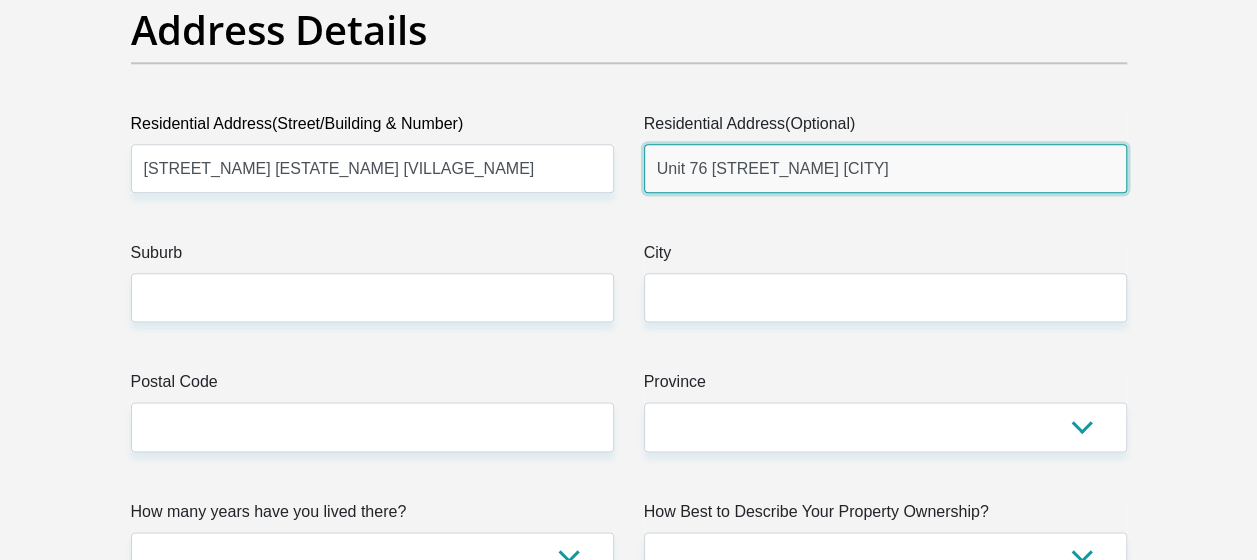 type on "Pretoria" 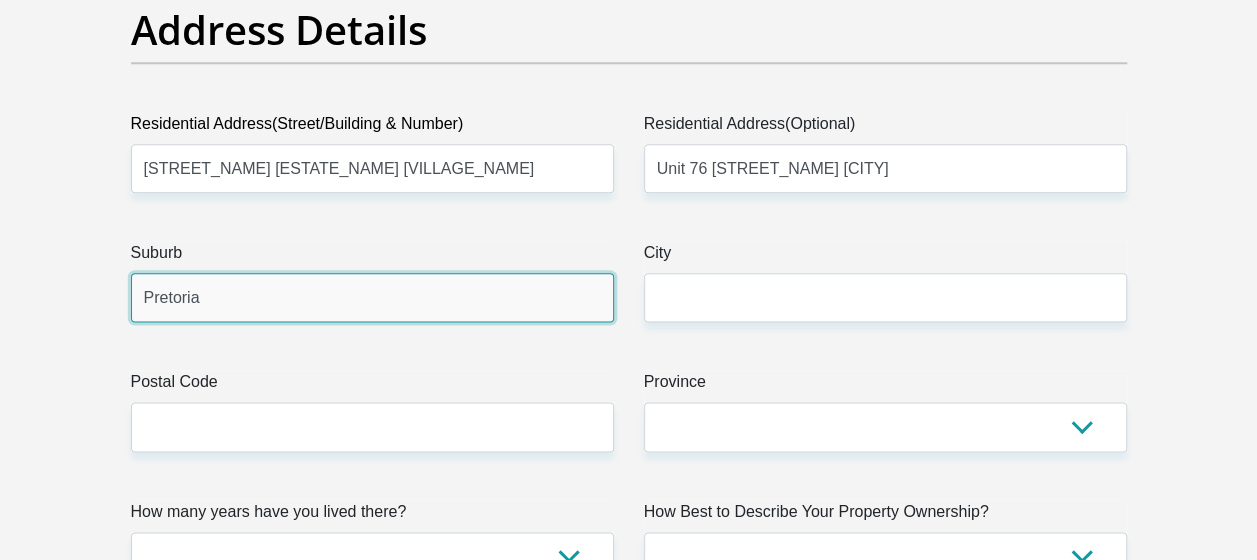 type on "Pretoria" 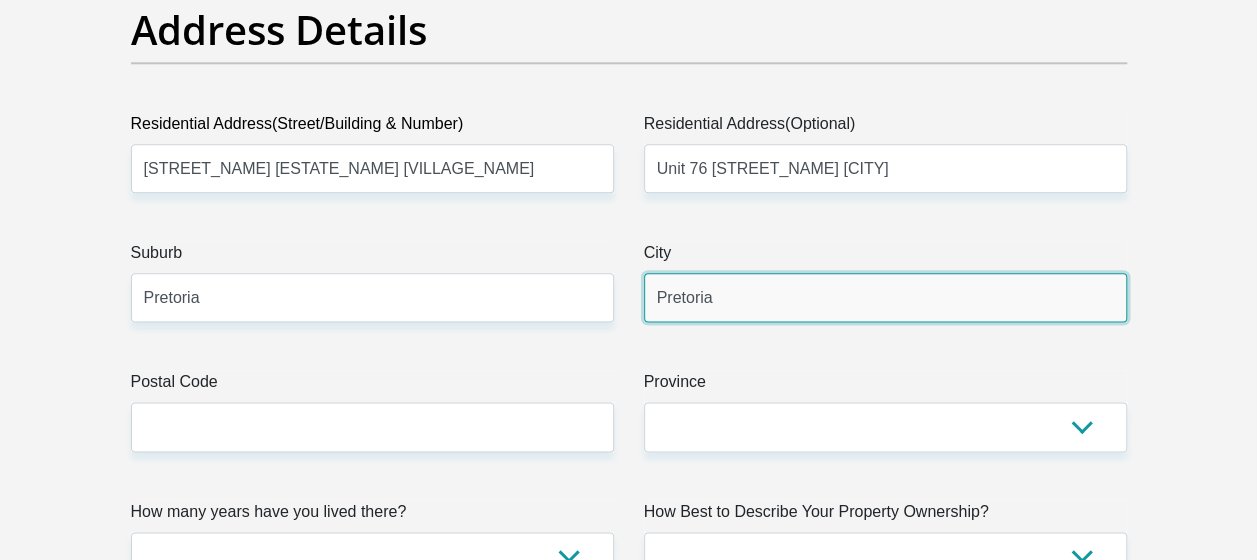 type on "0001" 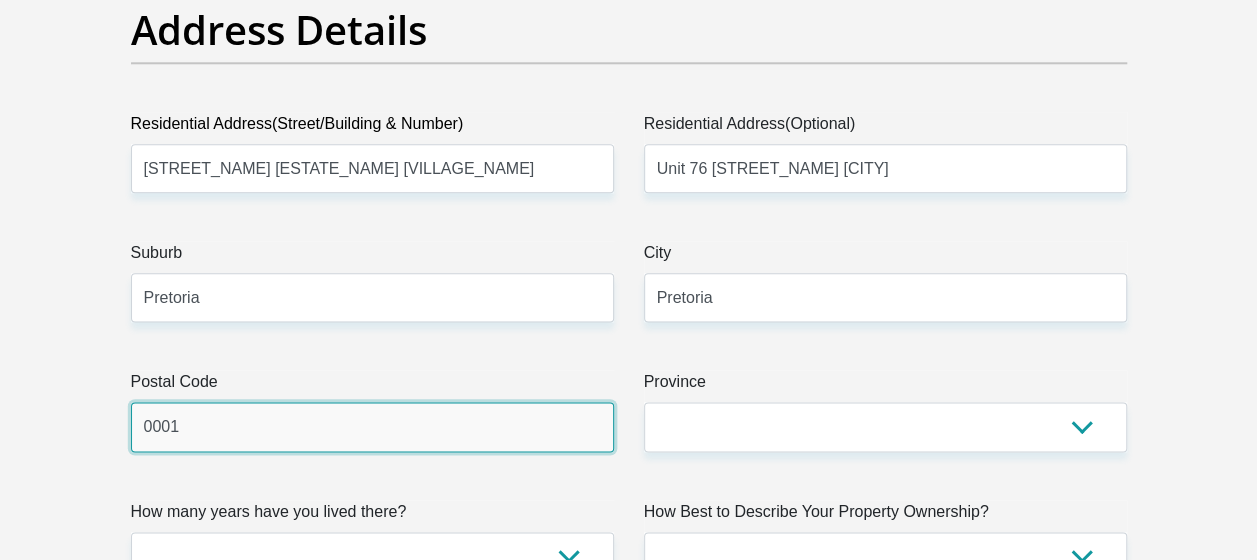 type on "[FIRST]@[EMAIL_DOMAIN]" 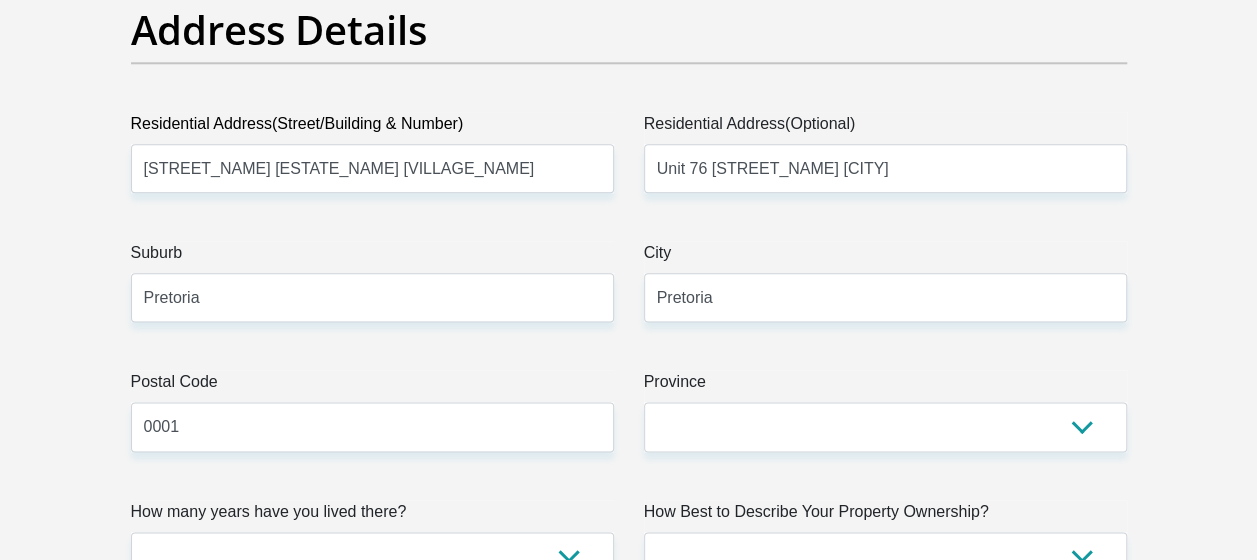 type on "[FIRST]@[EMAIL_DOMAIN]" 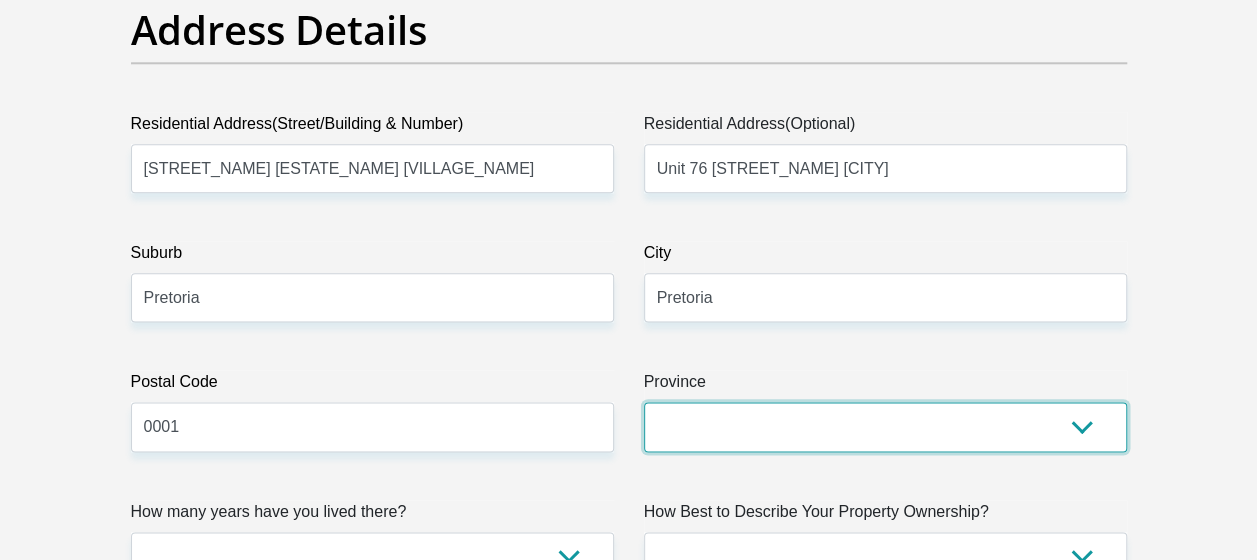 click on "Eastern Cape
Free State
Gauteng
KwaZulu-Natal
Limpopo
Mpumalanga
Northern Cape
North West
Western Cape" at bounding box center (885, 426) 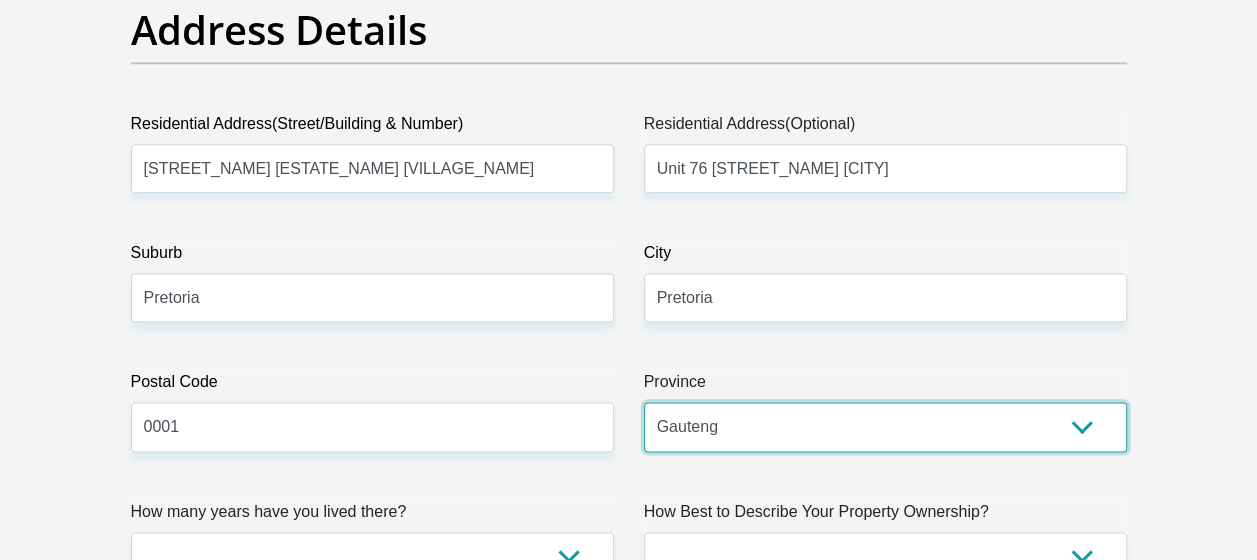 click on "Eastern Cape
Free State
Gauteng
KwaZulu-Natal
Limpopo
Mpumalanga
Northern Cape
North West
Western Cape" at bounding box center [885, 426] 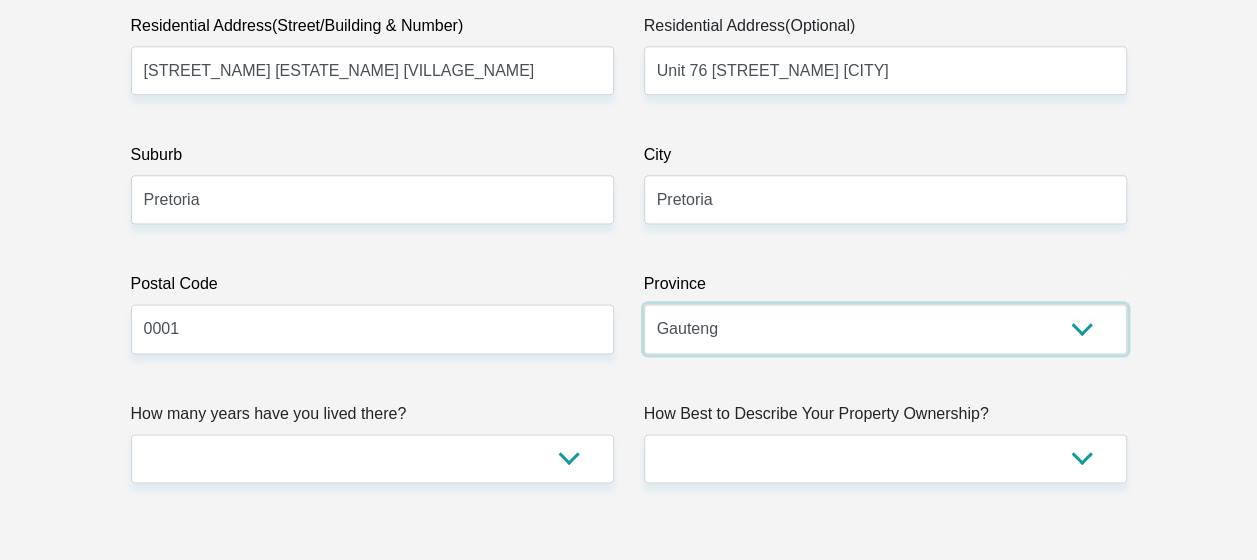 scroll, scrollTop: 1400, scrollLeft: 0, axis: vertical 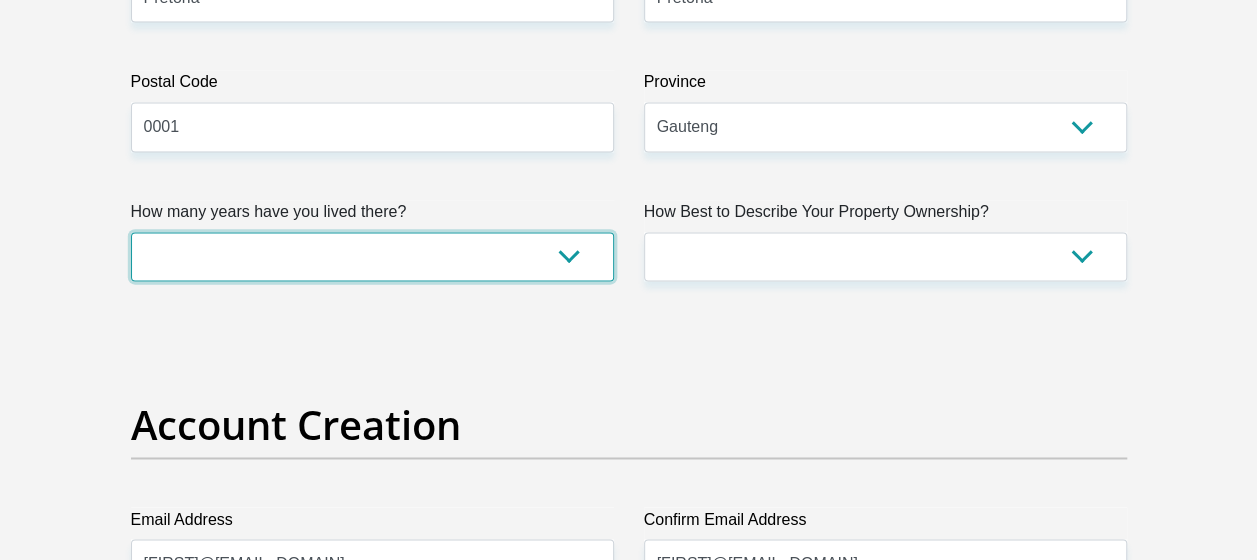 click on "less than 1 year
1-3 years
3-5 years
5+ years" at bounding box center [372, 256] 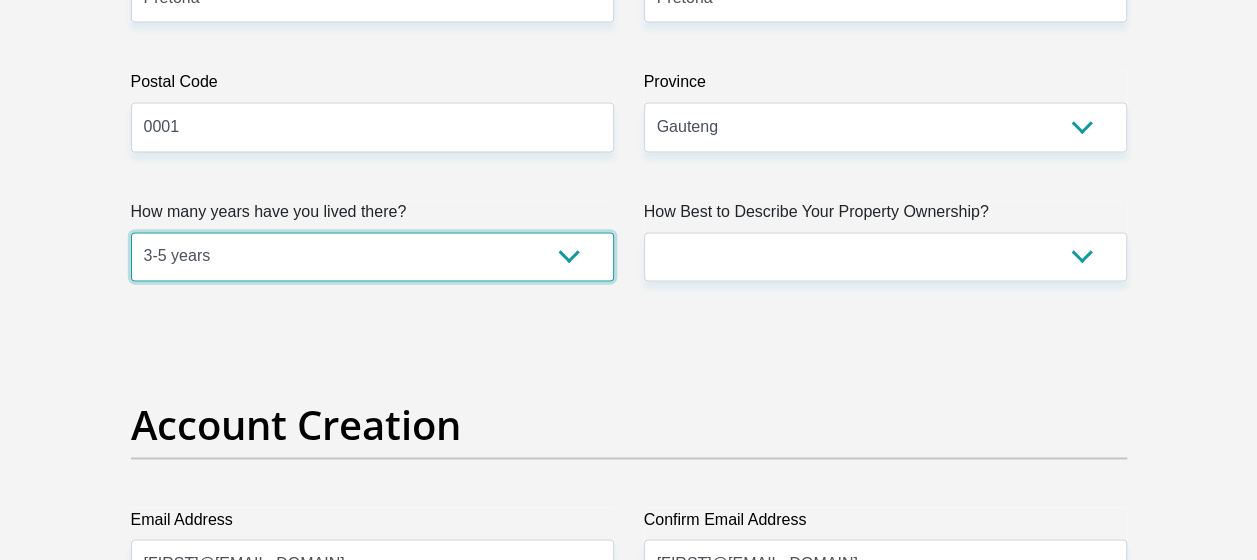 click on "less than 1 year
1-3 years
3-5 years
5+ years" at bounding box center [372, 256] 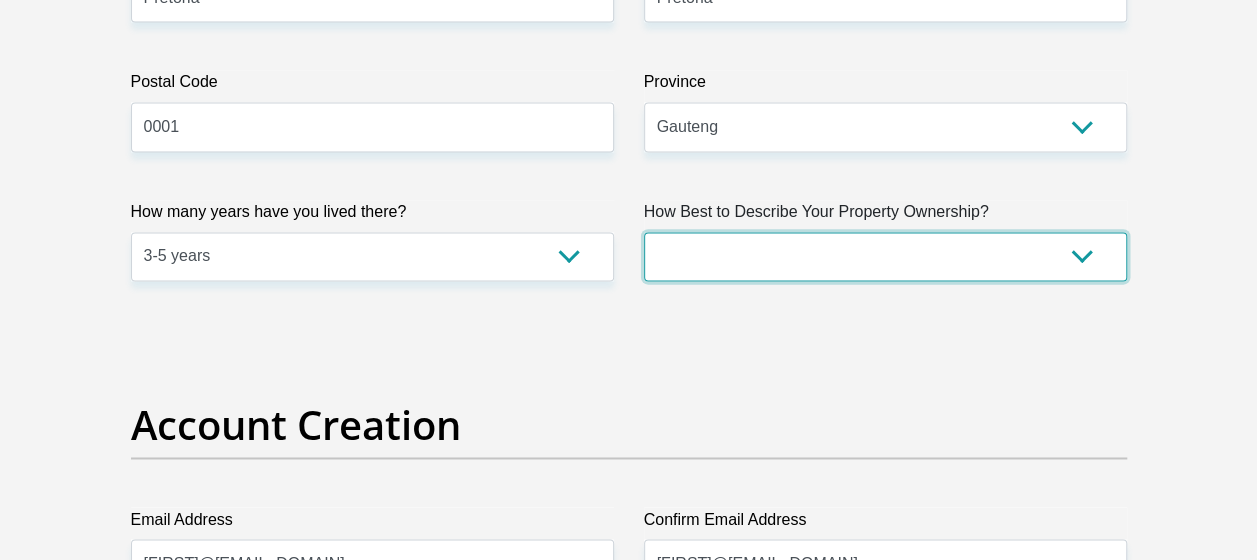click on "Owned
Rented
Family Owned
Company Dwelling" at bounding box center [885, 256] 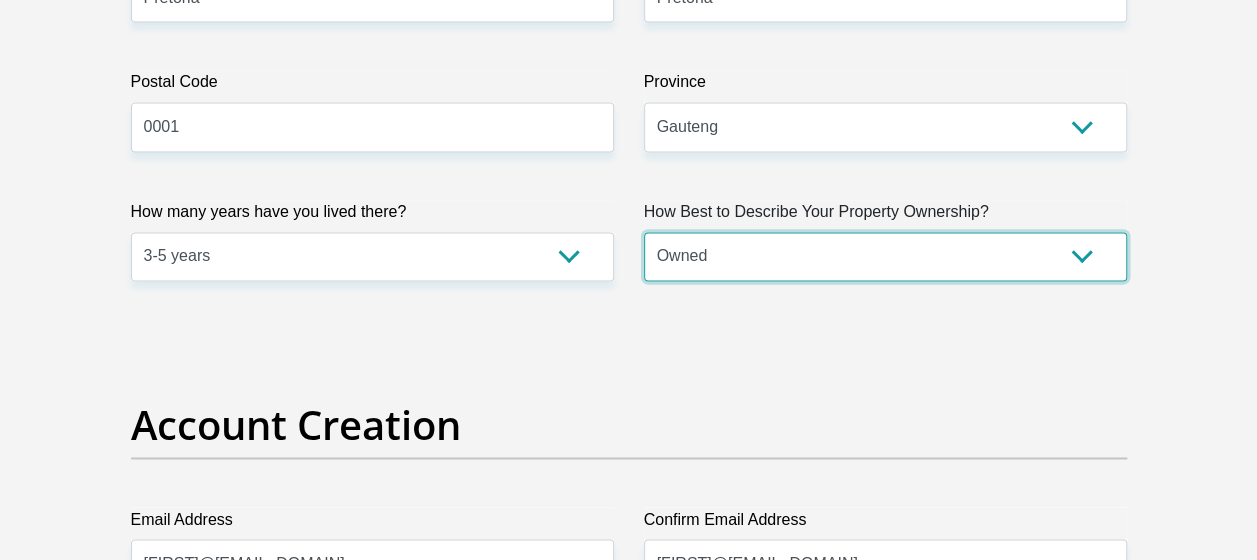 click on "Owned
Rented
Family Owned
Company Dwelling" at bounding box center [885, 256] 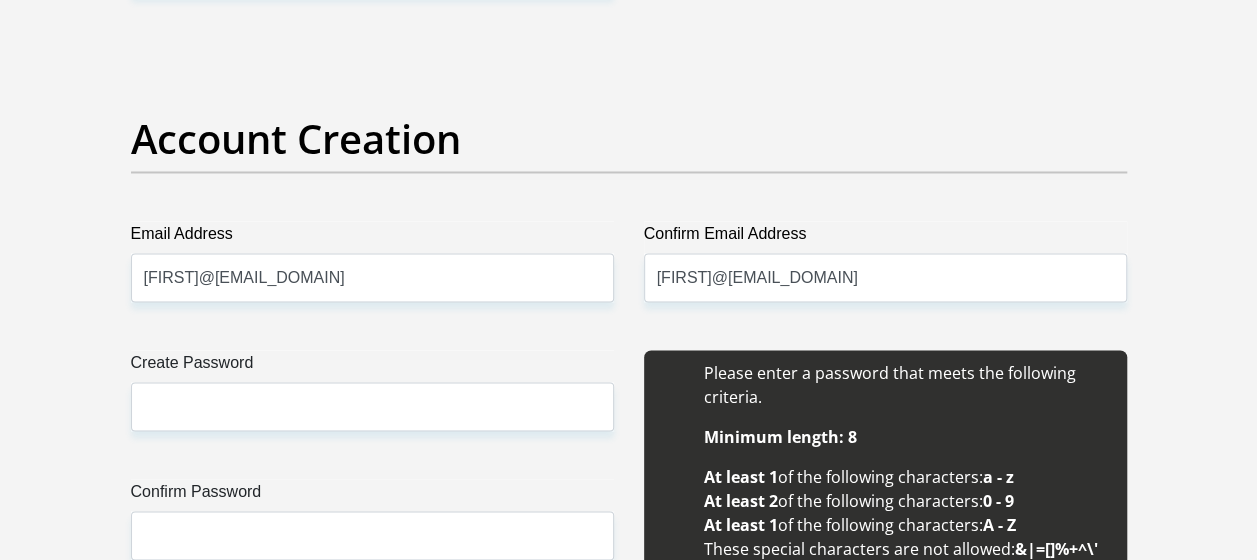 scroll, scrollTop: 1700, scrollLeft: 0, axis: vertical 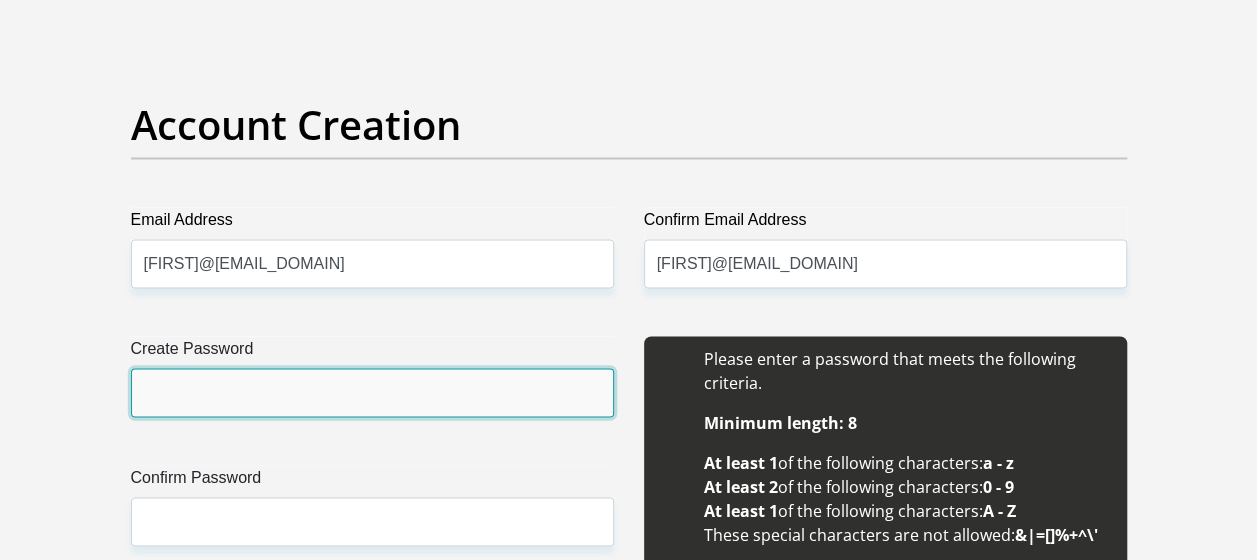 click on "Create Password" at bounding box center [372, 392] 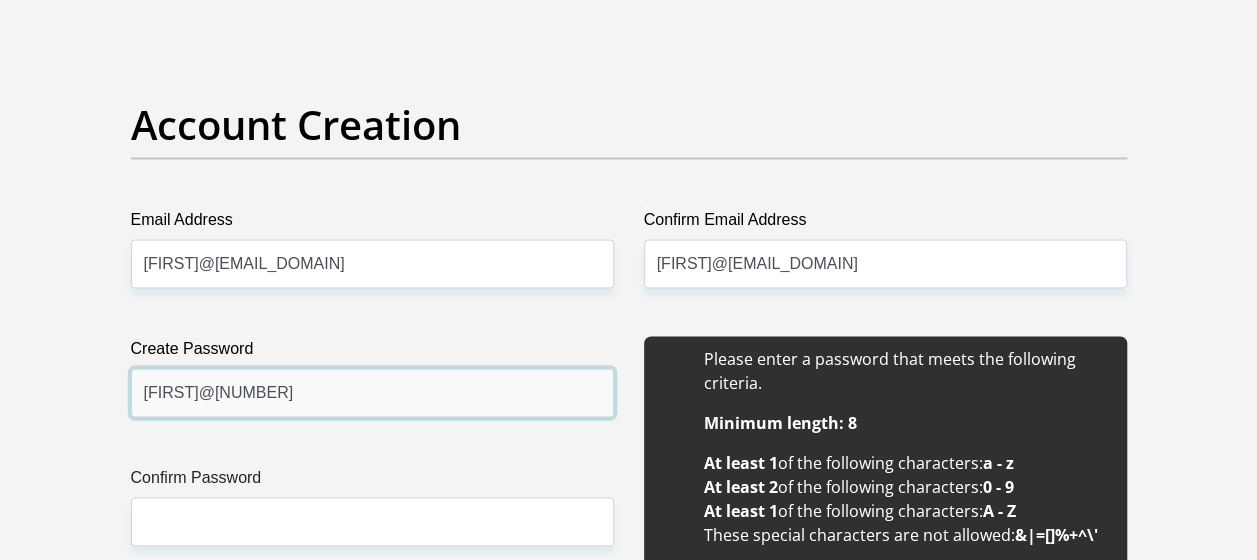 scroll, scrollTop: 1800, scrollLeft: 0, axis: vertical 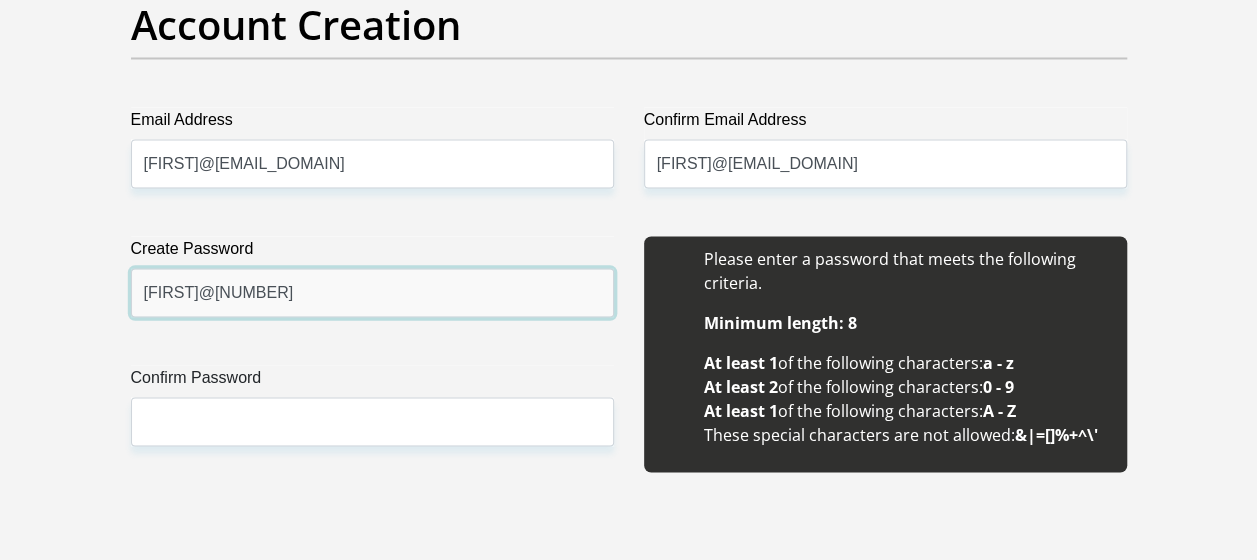 type on "[FIRST]@[NUMBER]" 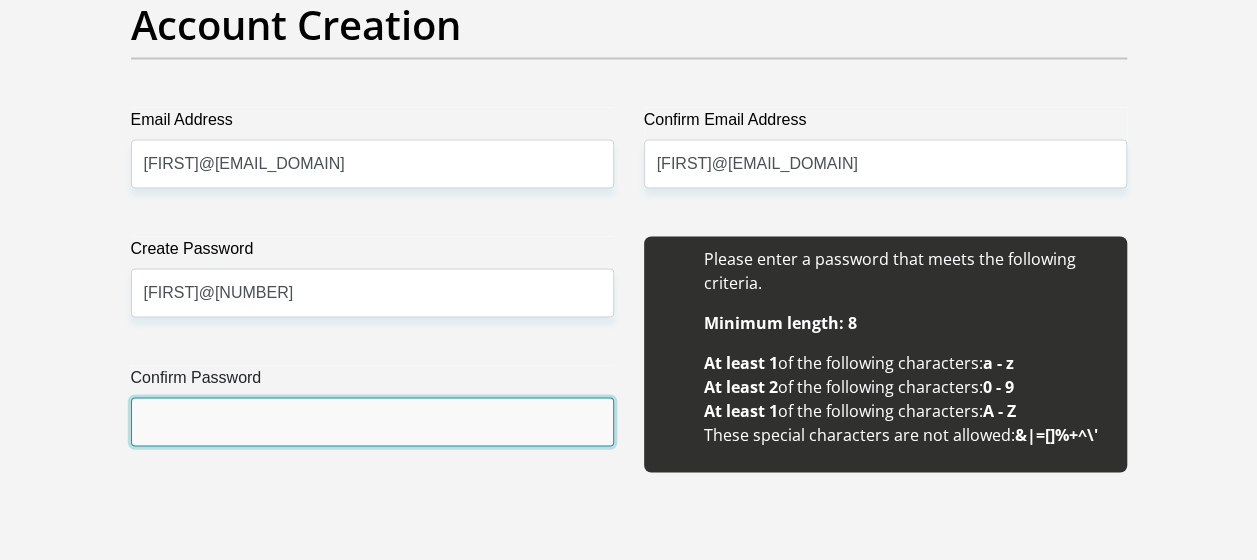 click on "Confirm Password" at bounding box center [372, 421] 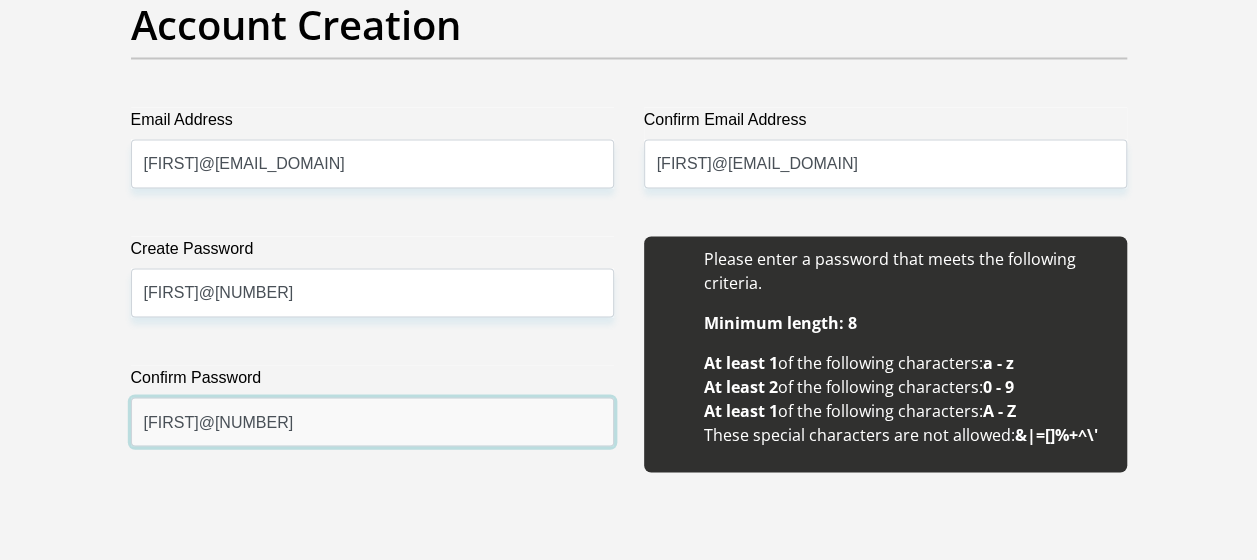 type on "[FIRST]@[NUMBER]" 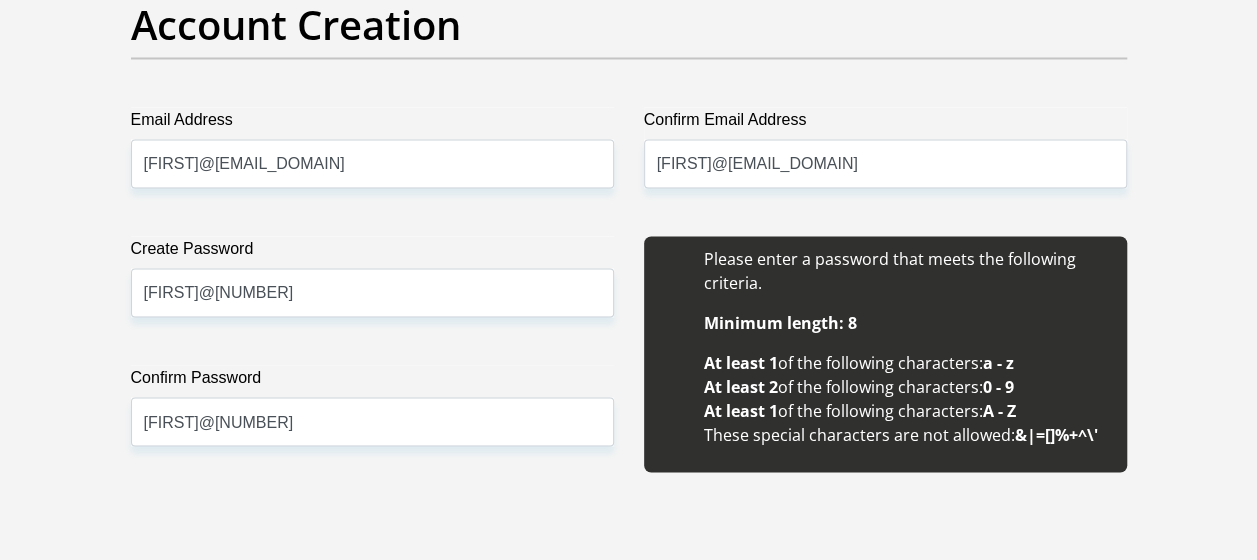 click on "Title
[TITLE]
[TITLE]
[TITLE]
[TITLE]
[TITLE]
First Name
[FIRST]
Surname
[LAST]
ID Number
[ID_NUMBER]
Please input valid ID number
Race
[NATIONALITY]
[NATIONALITY]
[NATIONALITY]
[NATIONALITY]
[NATIONALITY]
Contact Number
[PHONE]
Please input valid contact number
Nationality
[NATIONALITY]
[NATIONALITY]
[NATIONALITY]  [NATIONALITY]  [NATIONALITY]" at bounding box center (629, 1841) 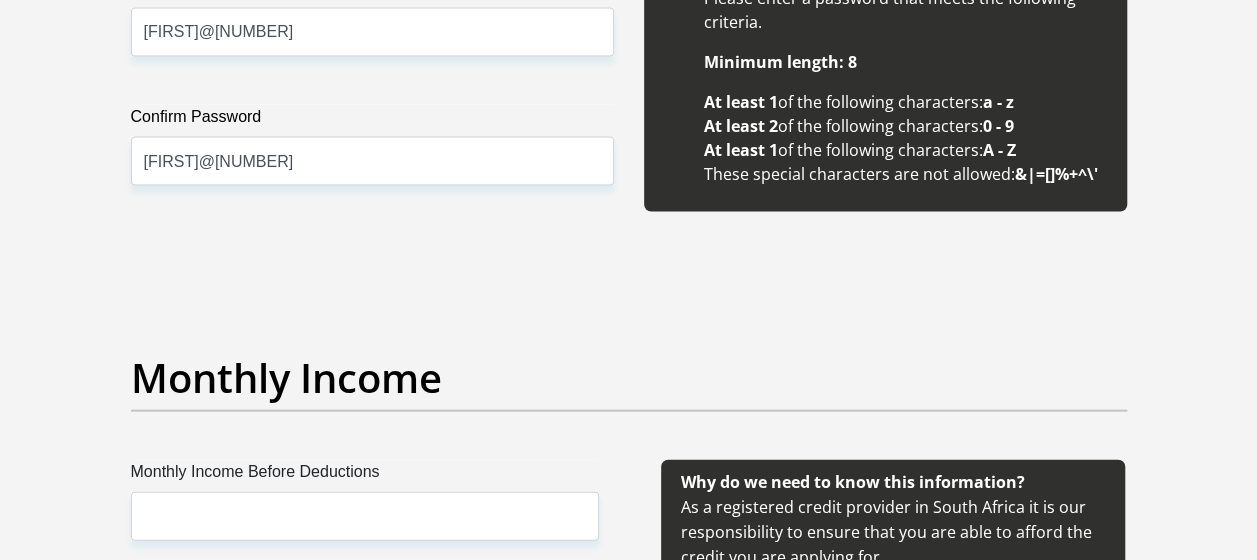 scroll, scrollTop: 2100, scrollLeft: 0, axis: vertical 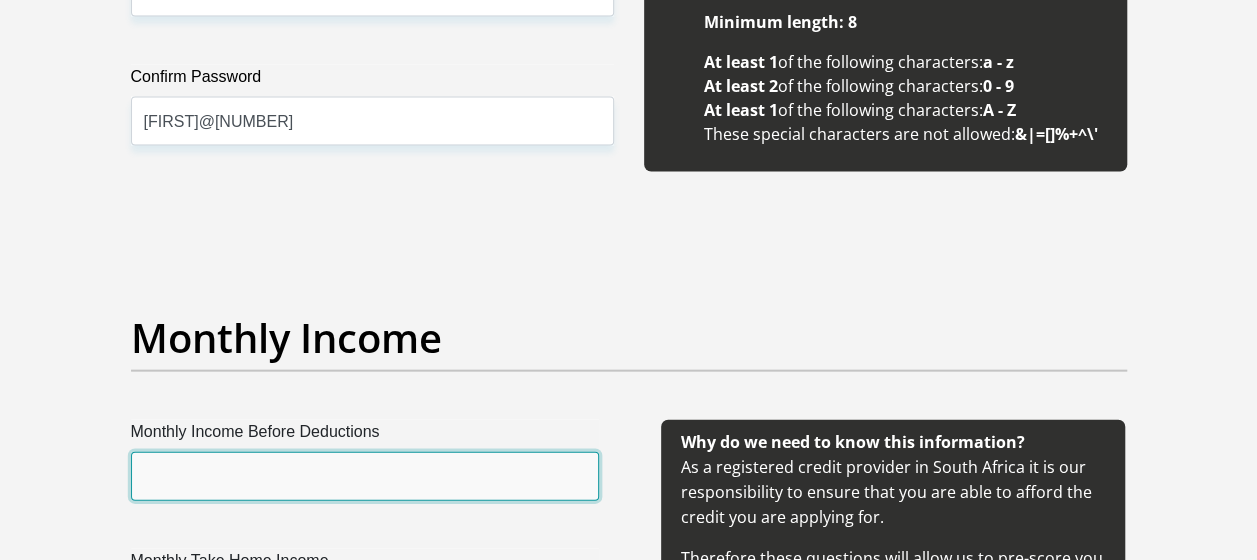 click on "Monthly Income Before Deductions" at bounding box center [365, 476] 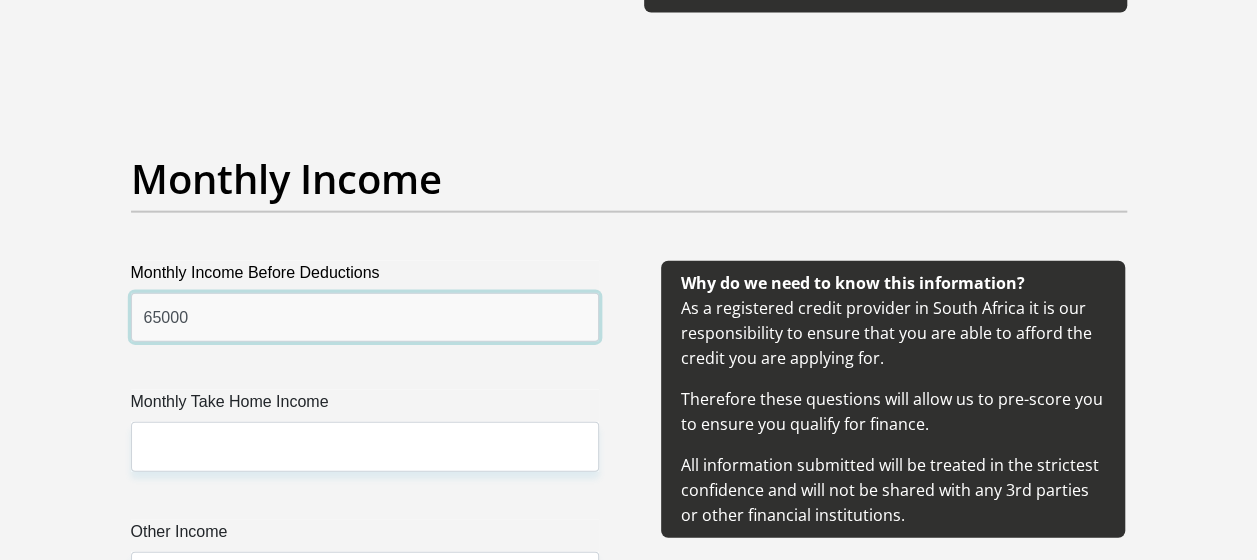 scroll, scrollTop: 2300, scrollLeft: 0, axis: vertical 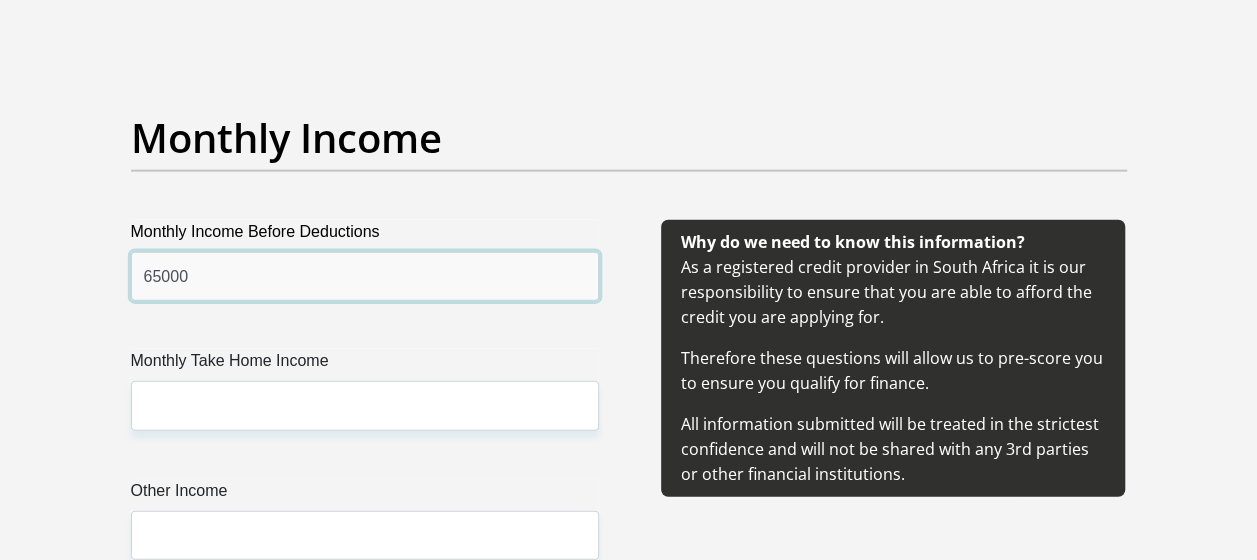 type on "65000" 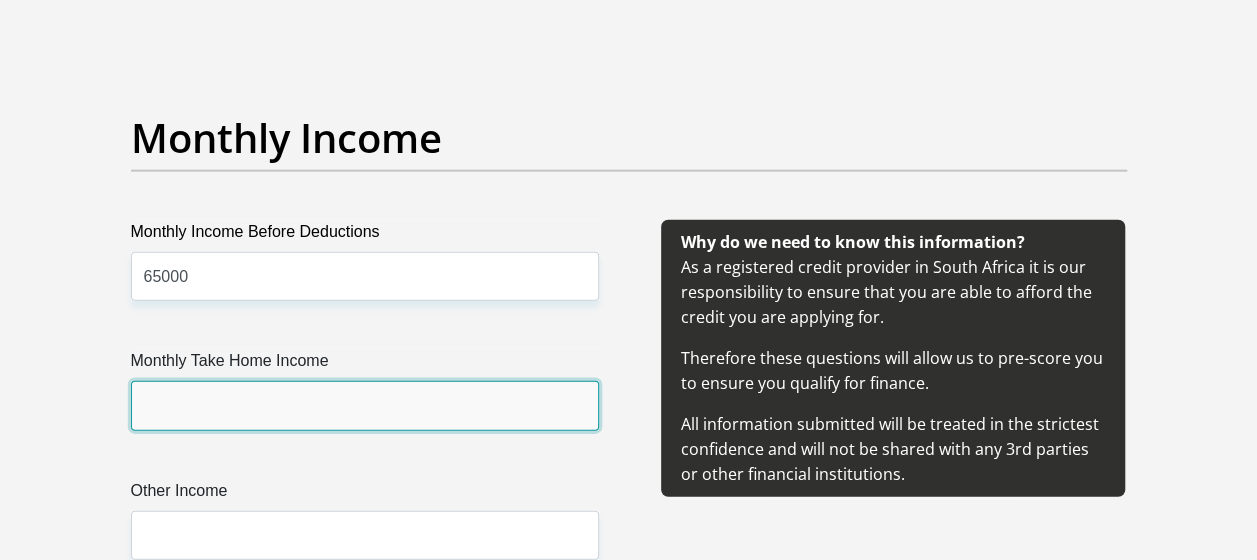 click on "Monthly Take Home Income" at bounding box center (365, 405) 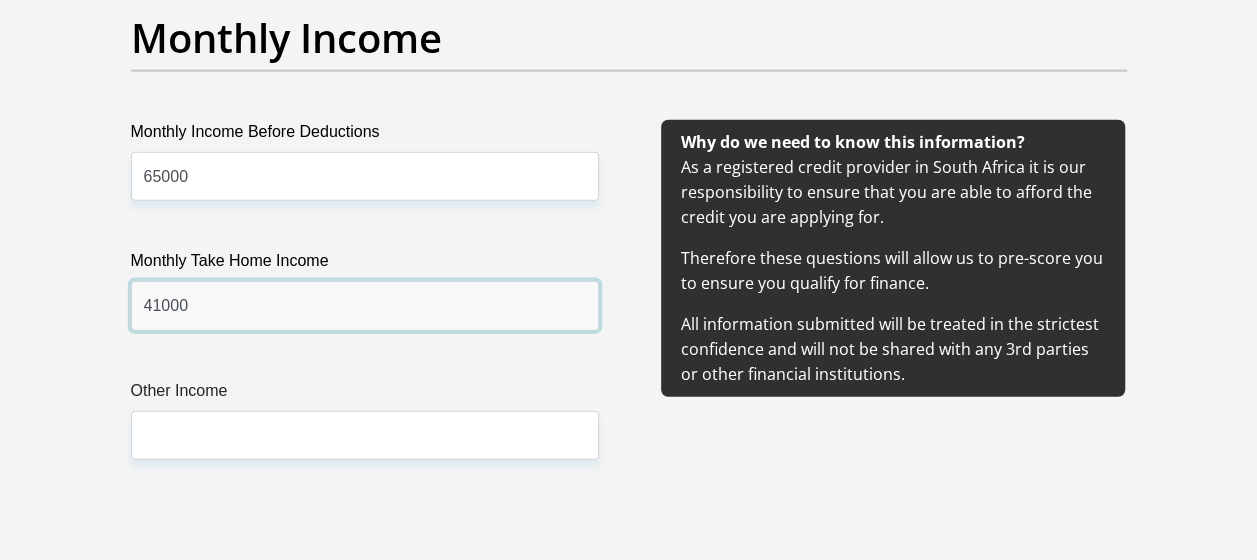 scroll, scrollTop: 2500, scrollLeft: 0, axis: vertical 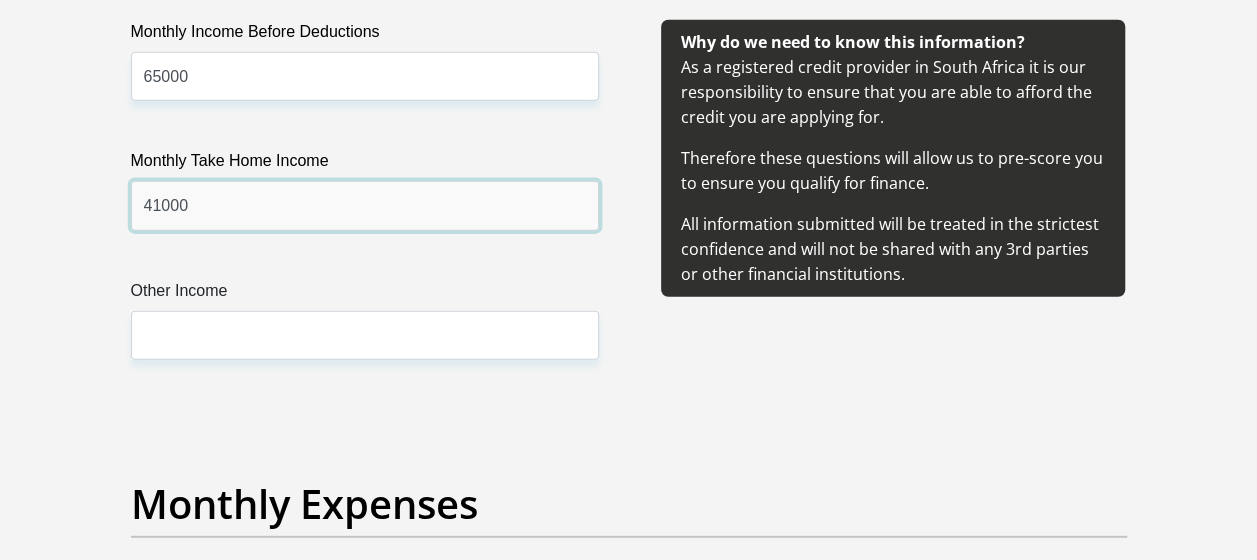 type on "41000" 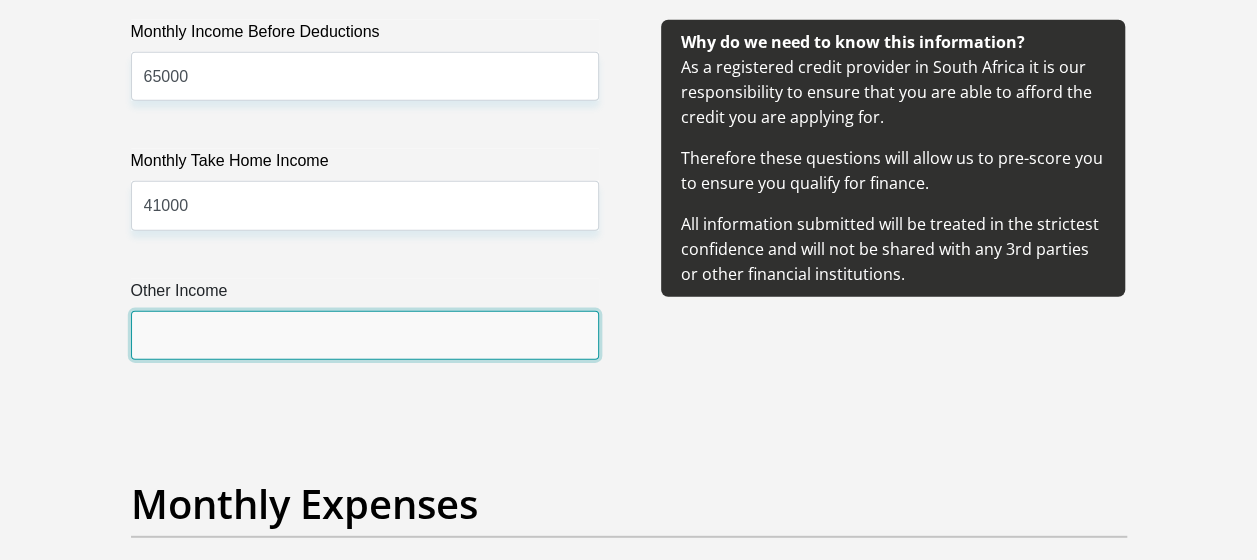 click on "Other Income" at bounding box center (365, 335) 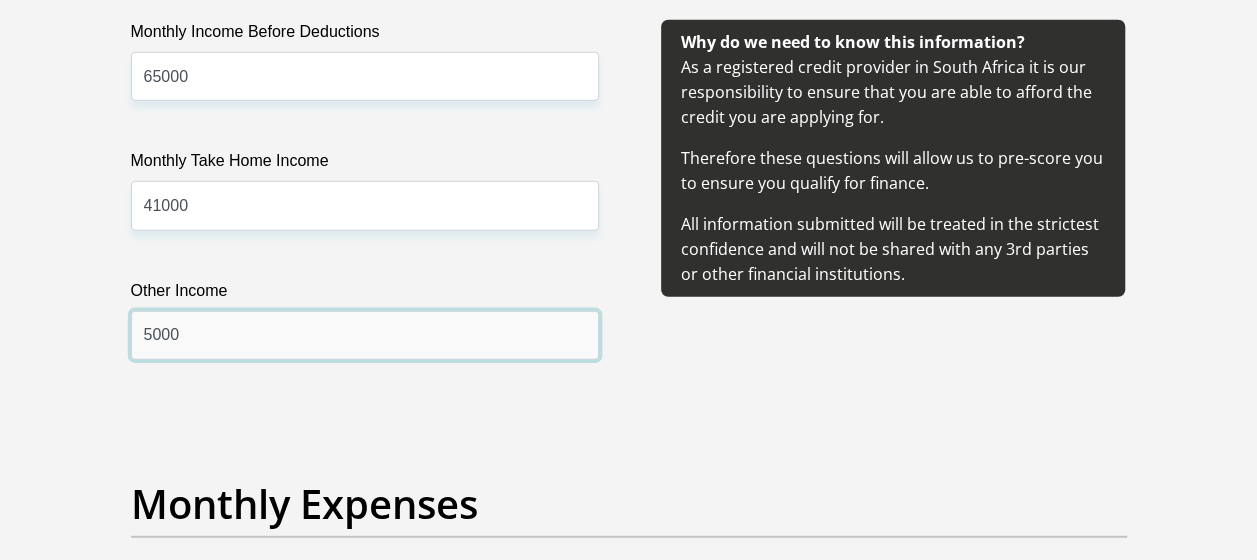 click on "5000" at bounding box center (365, 335) 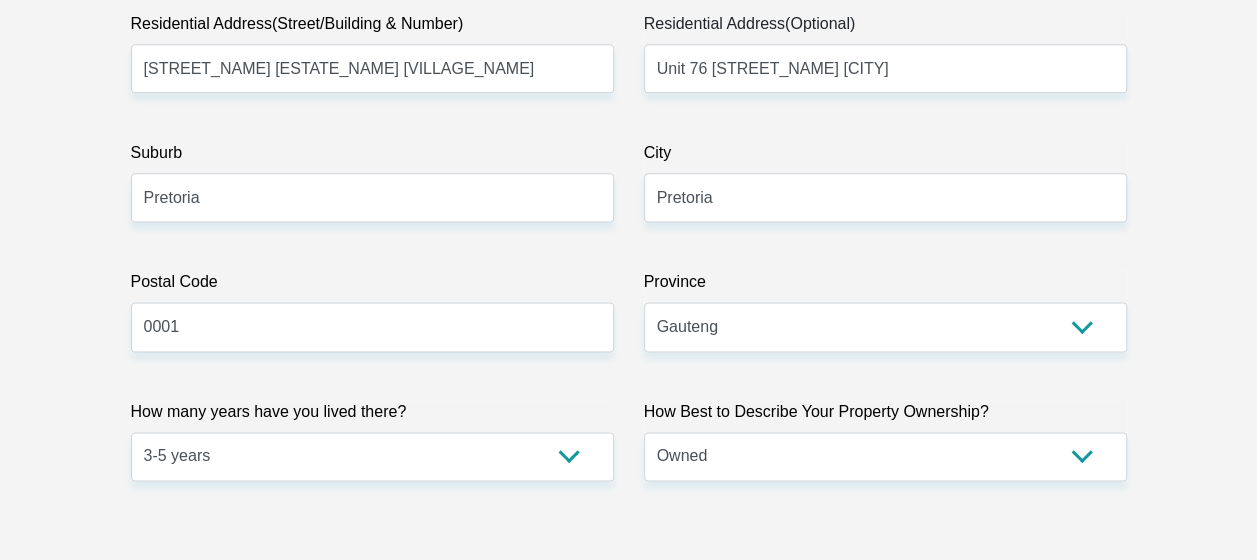 scroll, scrollTop: 500, scrollLeft: 0, axis: vertical 